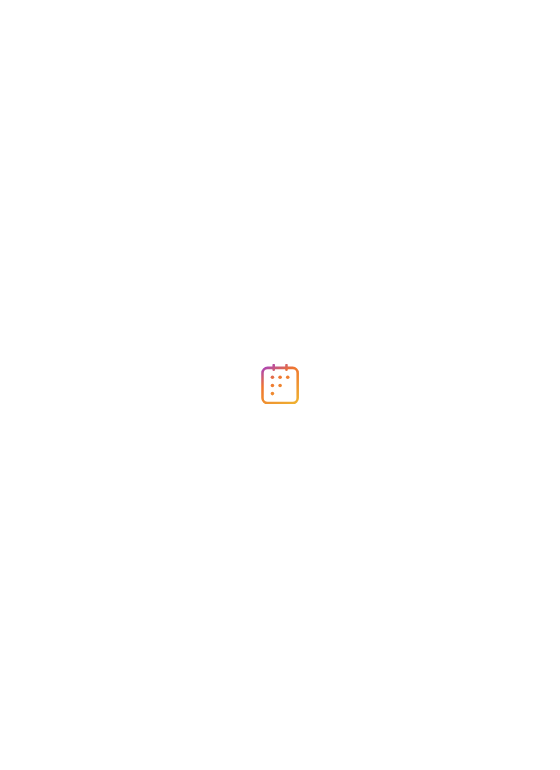 scroll, scrollTop: 0, scrollLeft: 0, axis: both 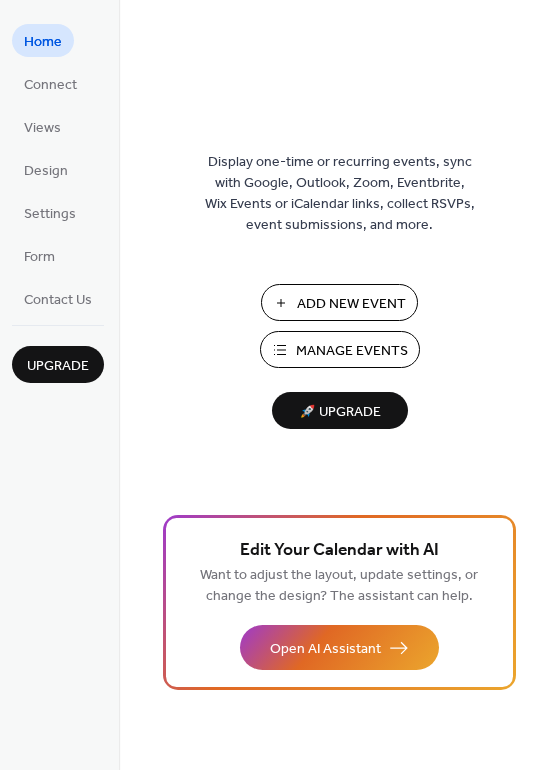 click on "Manage Events" at bounding box center (340, 349) 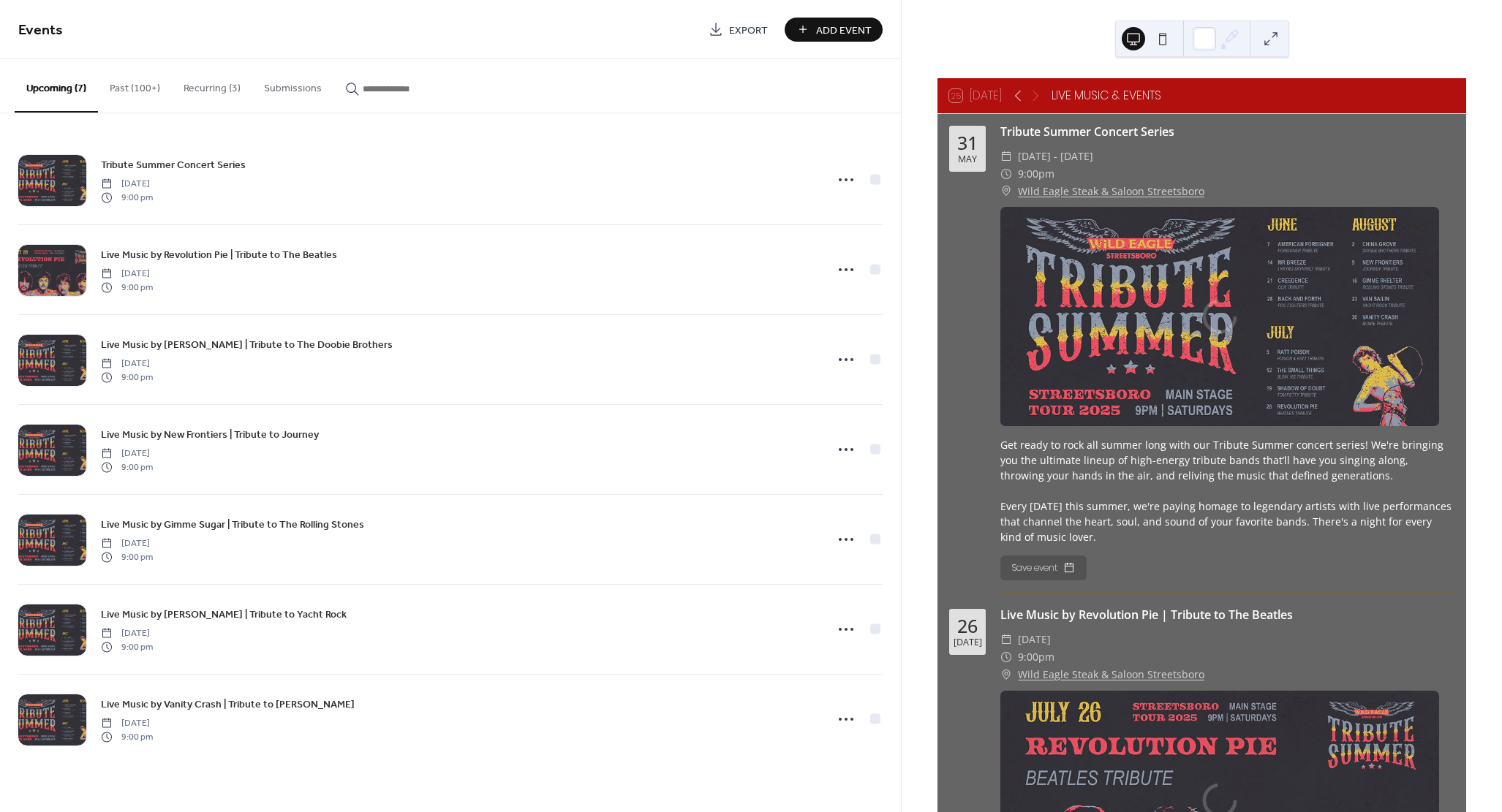 scroll, scrollTop: 0, scrollLeft: 0, axis: both 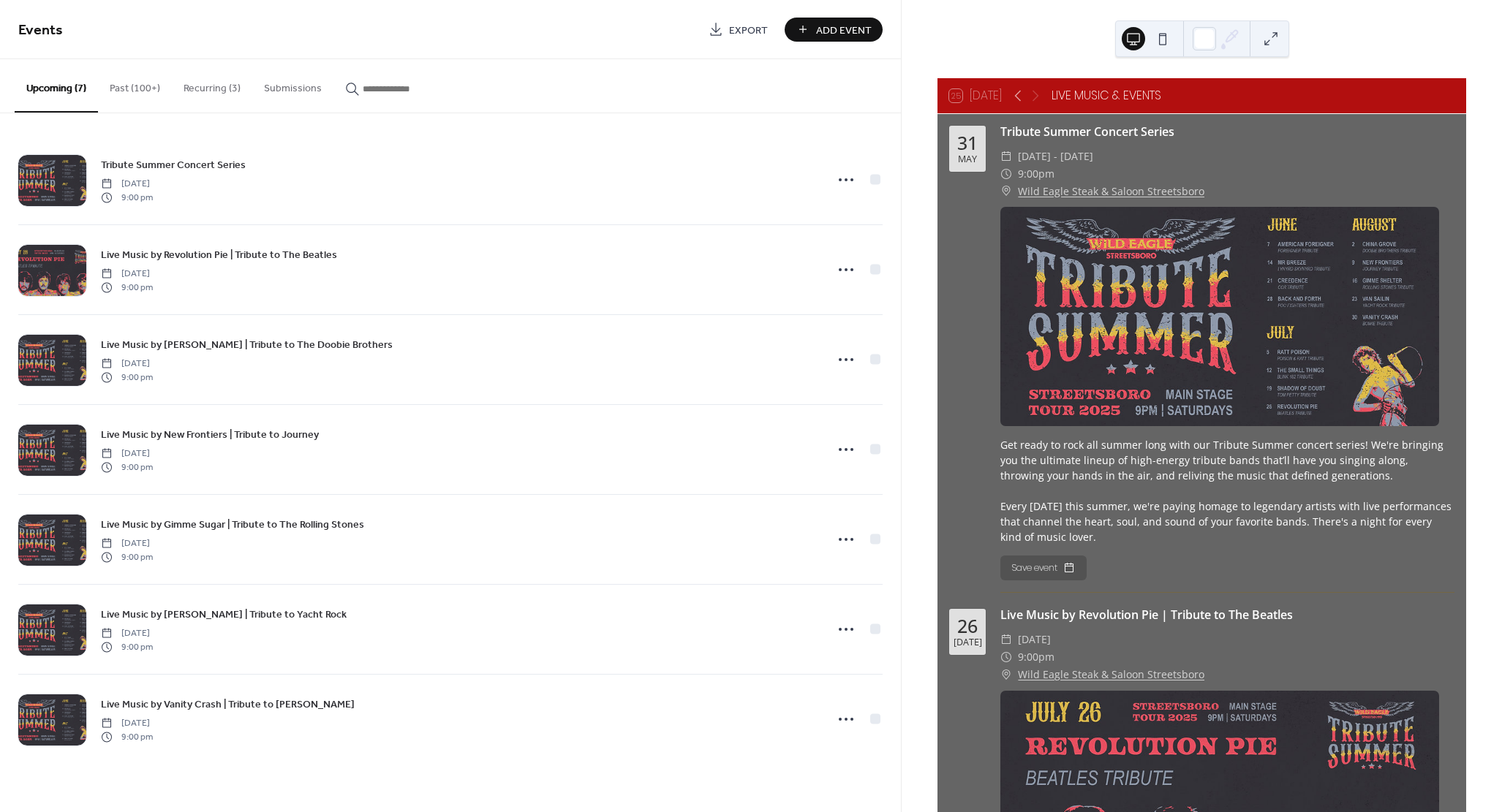 click on "Add Event" at bounding box center [834, 29] 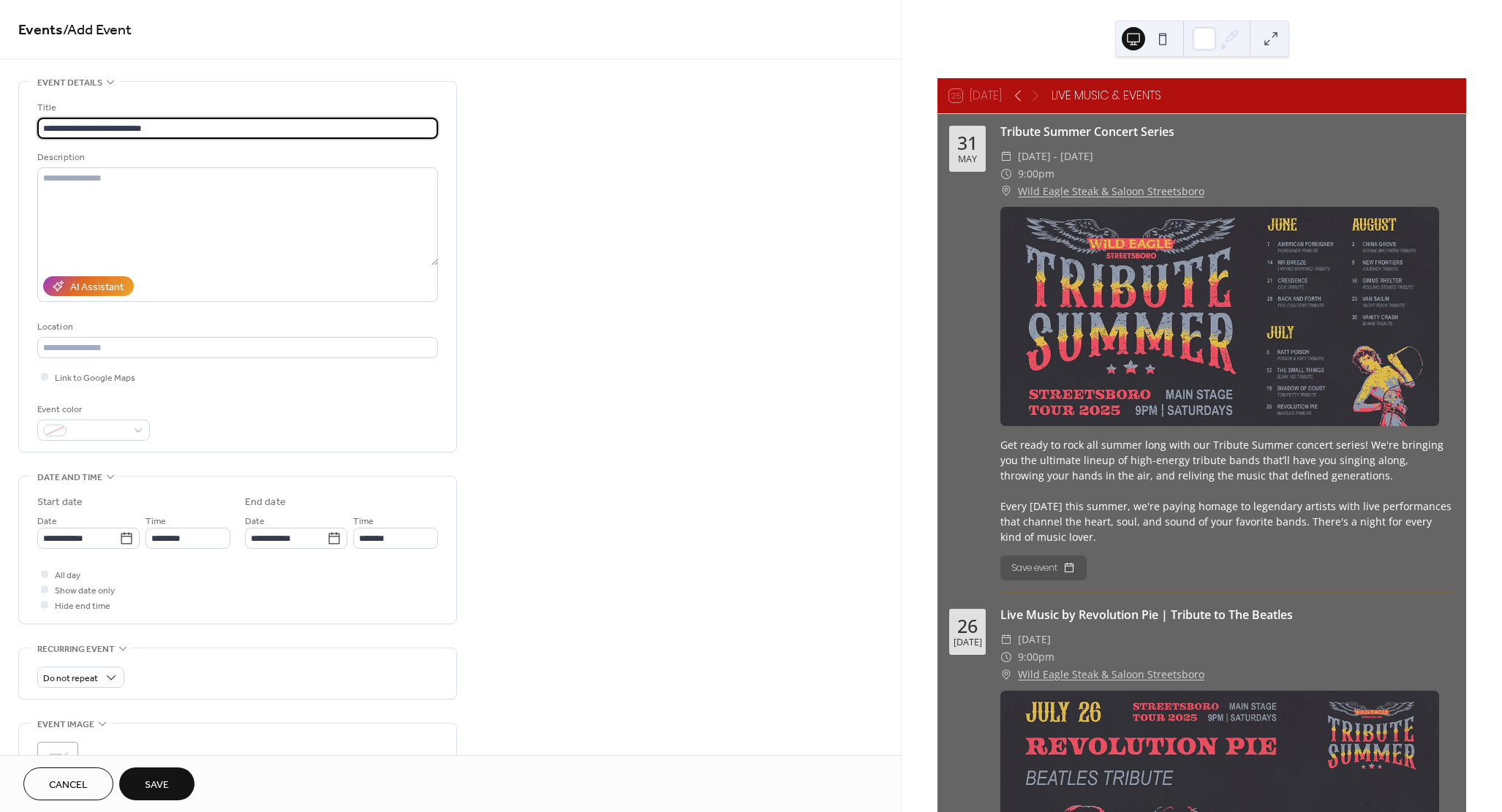 type on "**********" 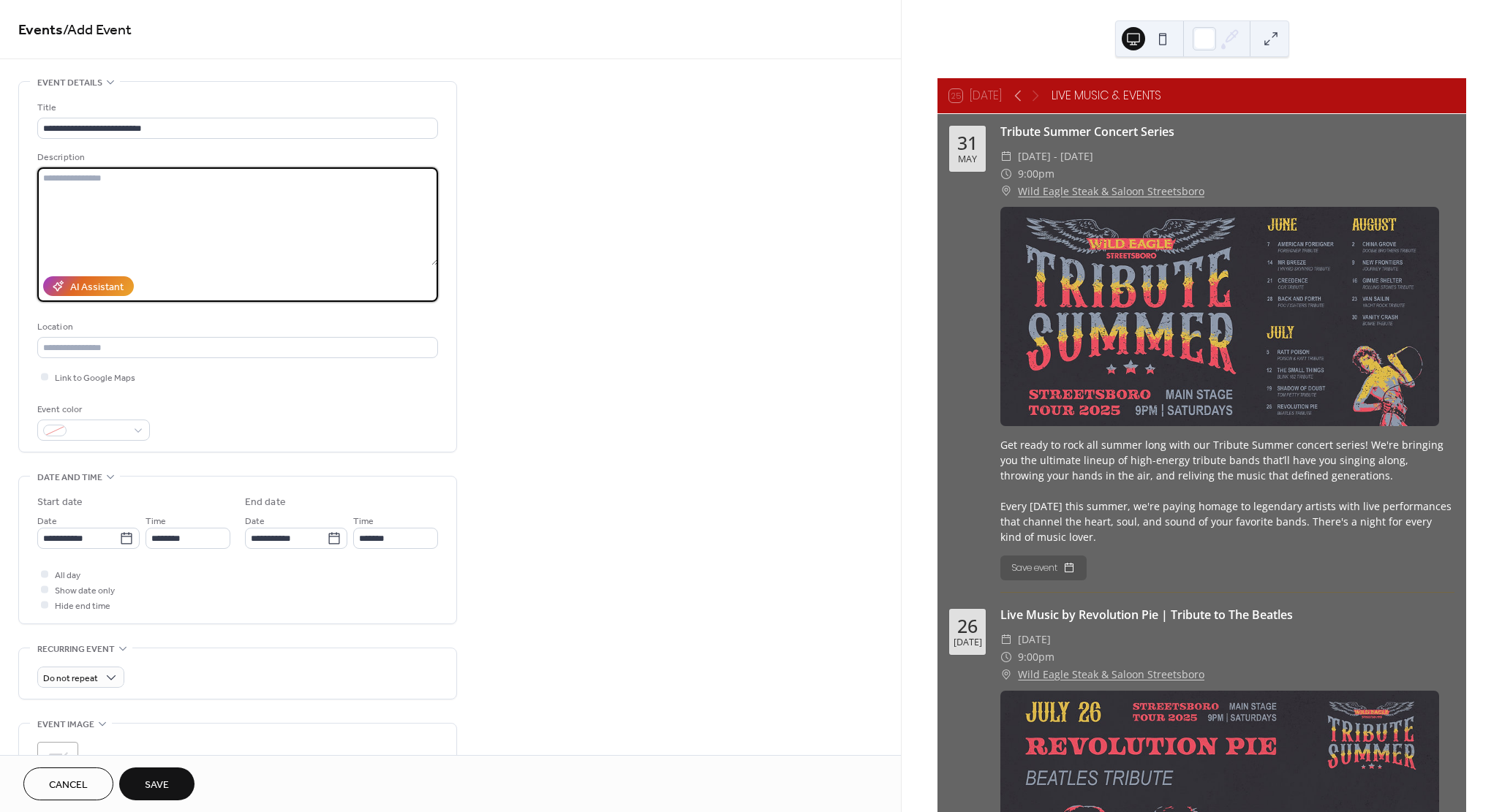 click at bounding box center [238, 216] 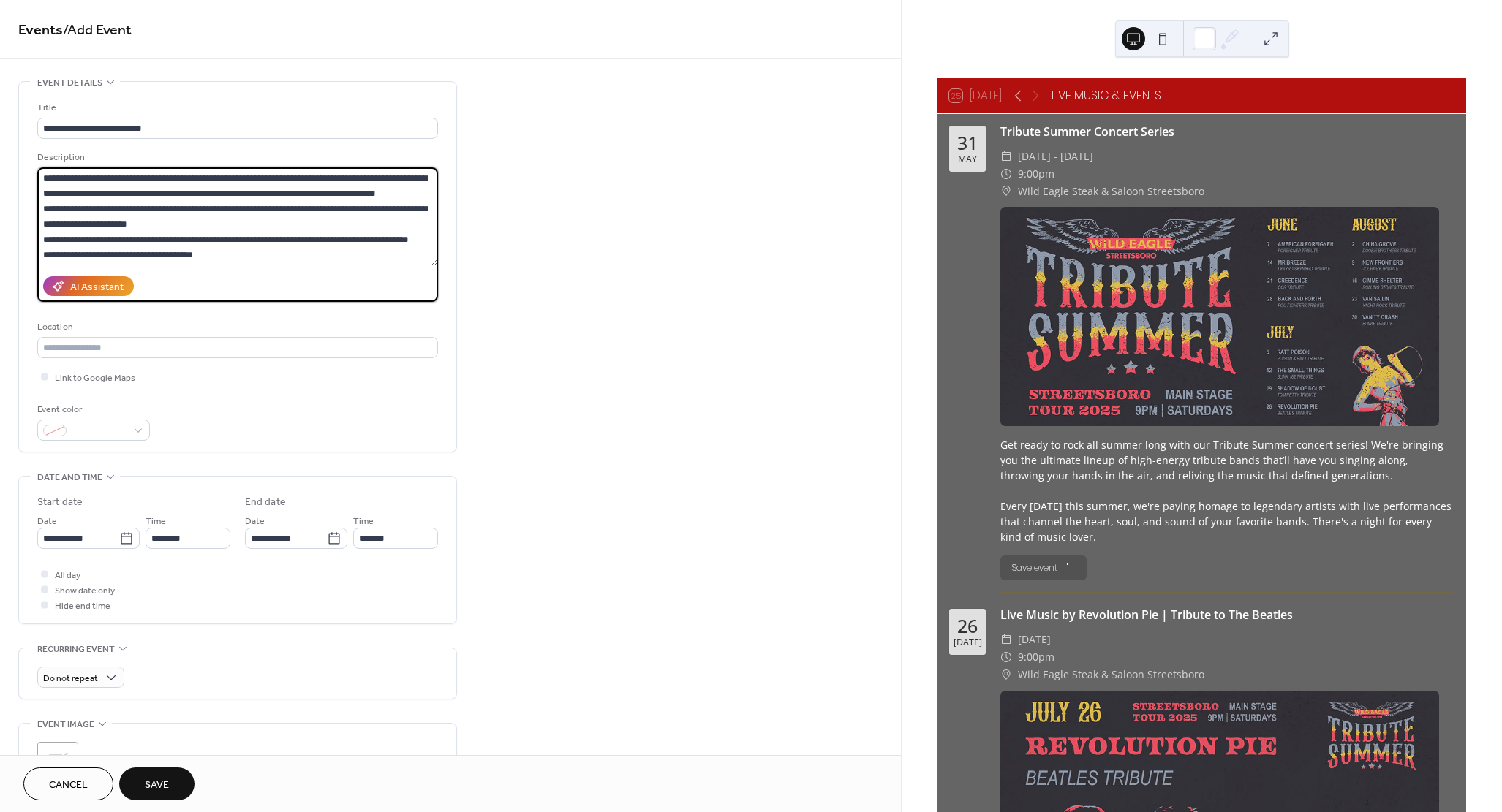 scroll, scrollTop: 0, scrollLeft: 0, axis: both 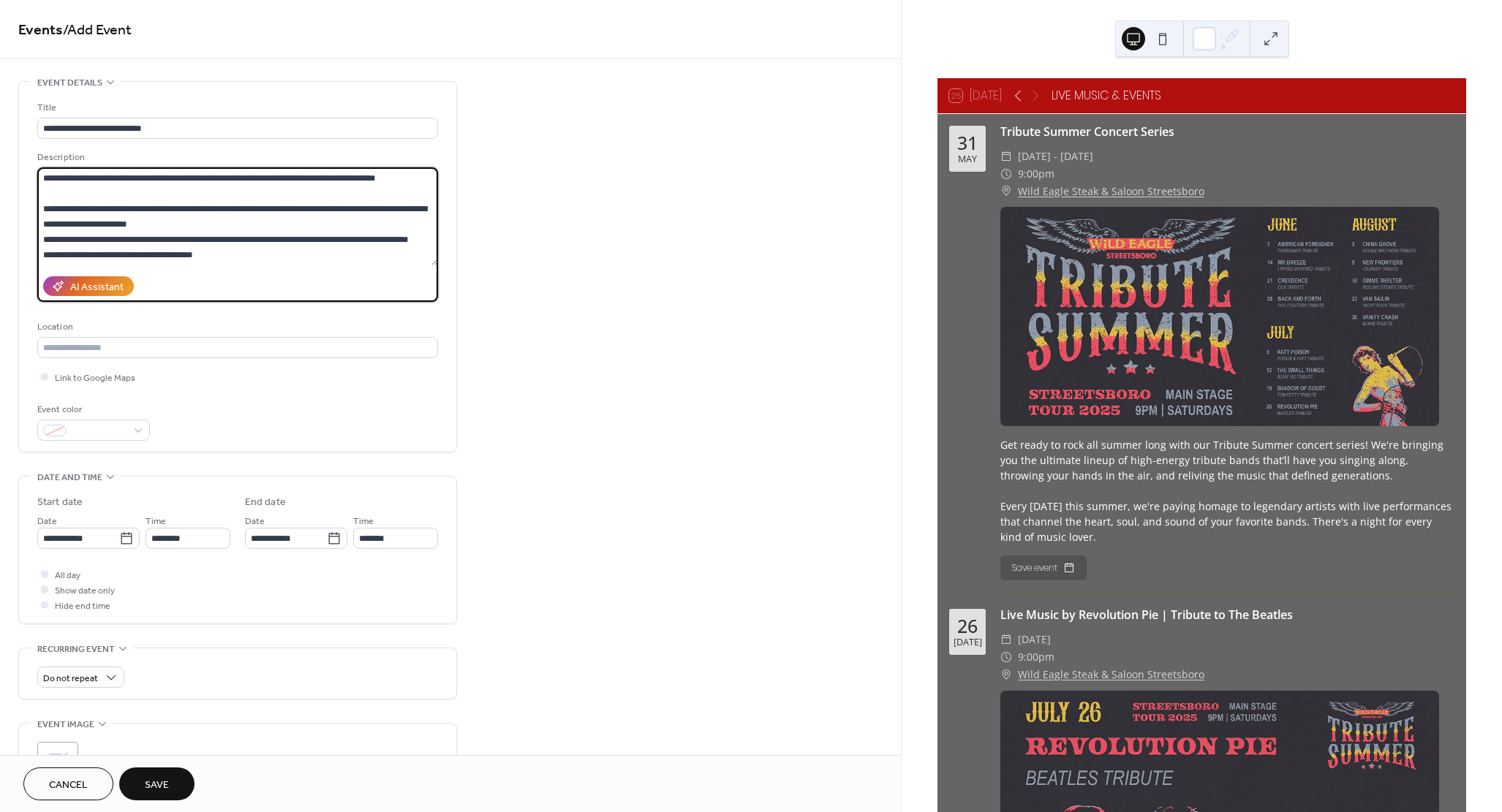 click on "**********" at bounding box center (238, 216) 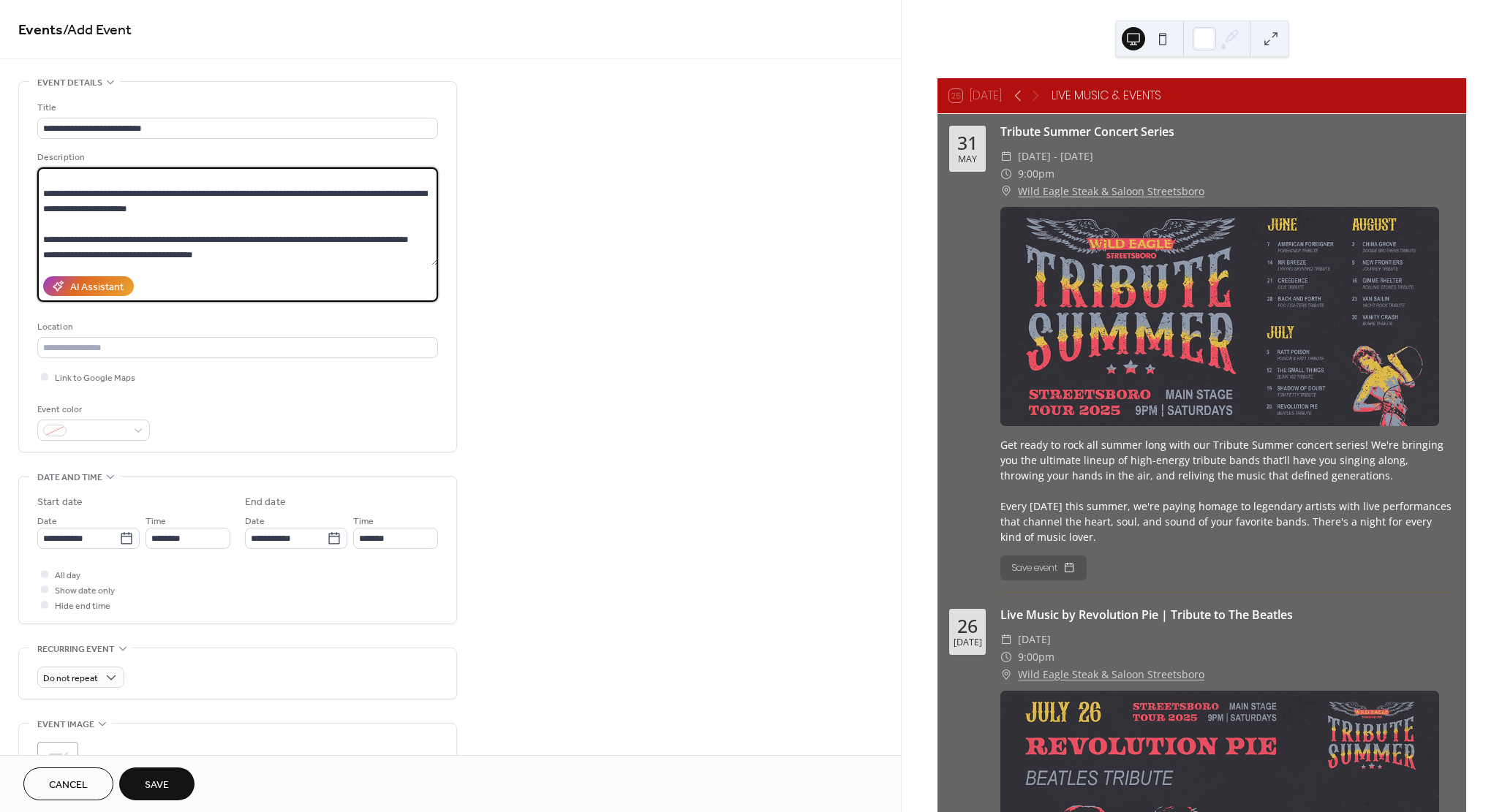 scroll, scrollTop: 46, scrollLeft: 0, axis: vertical 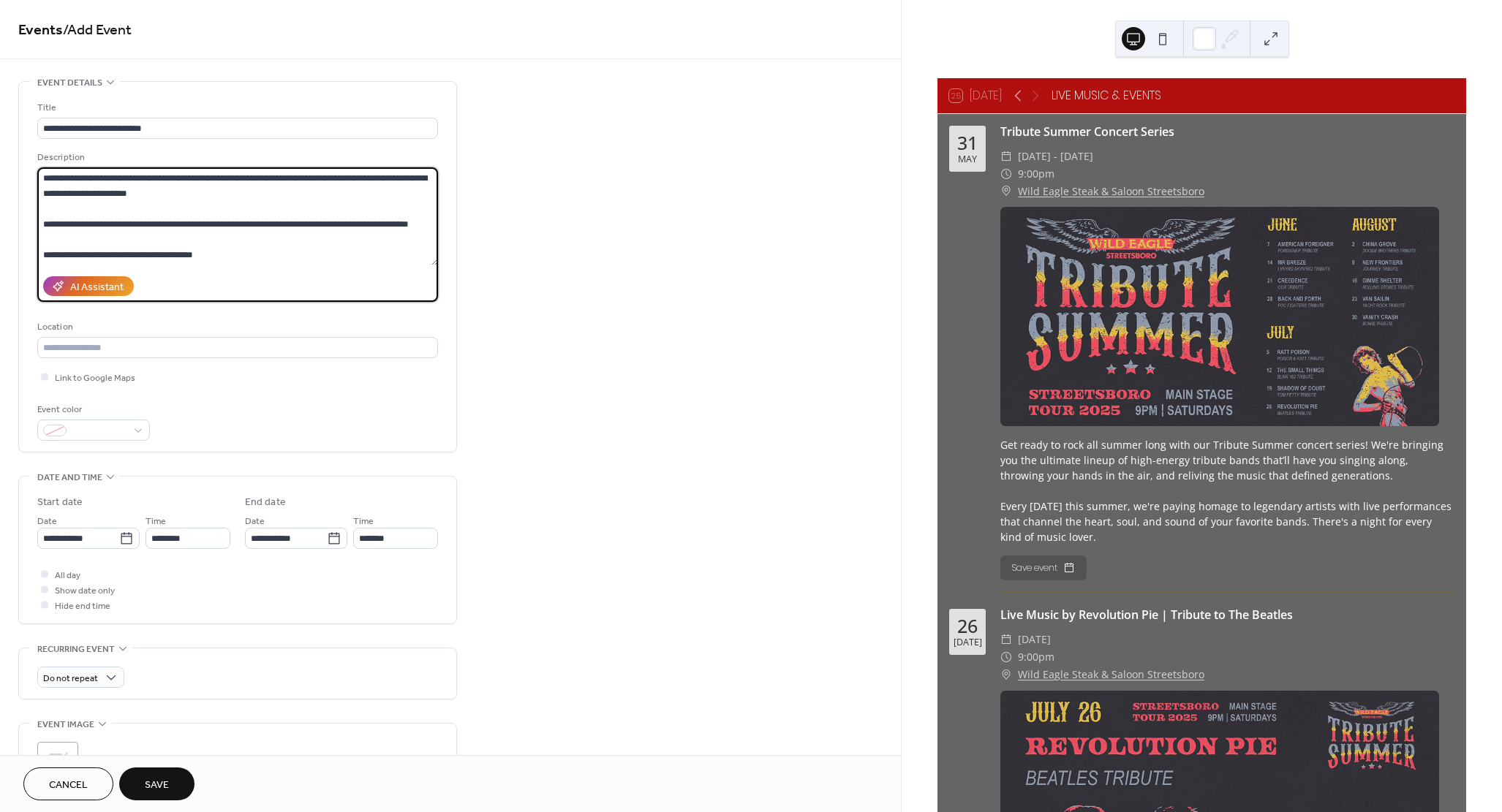 click on "**********" at bounding box center [238, 216] 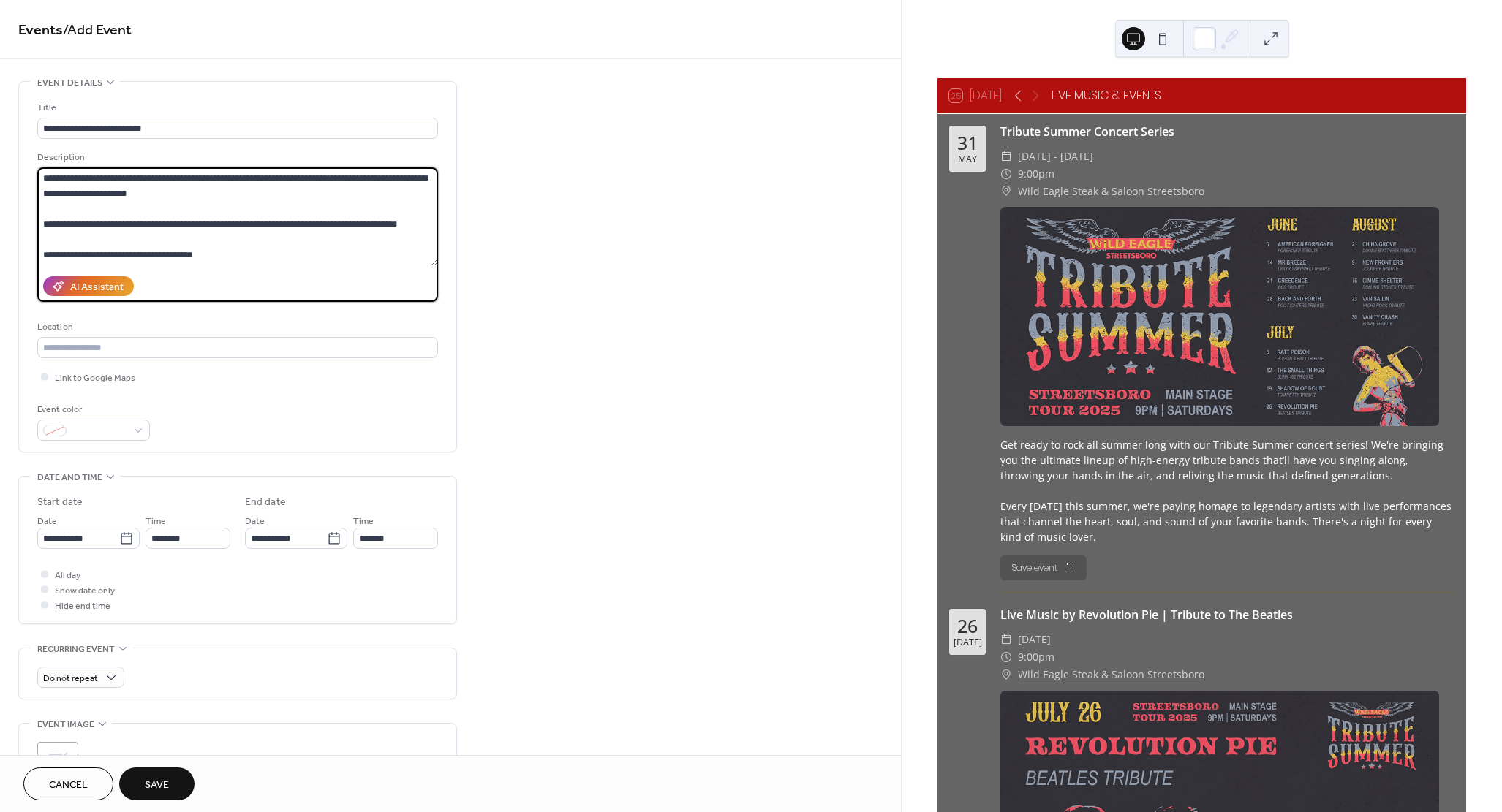 click on "**********" at bounding box center [238, 216] 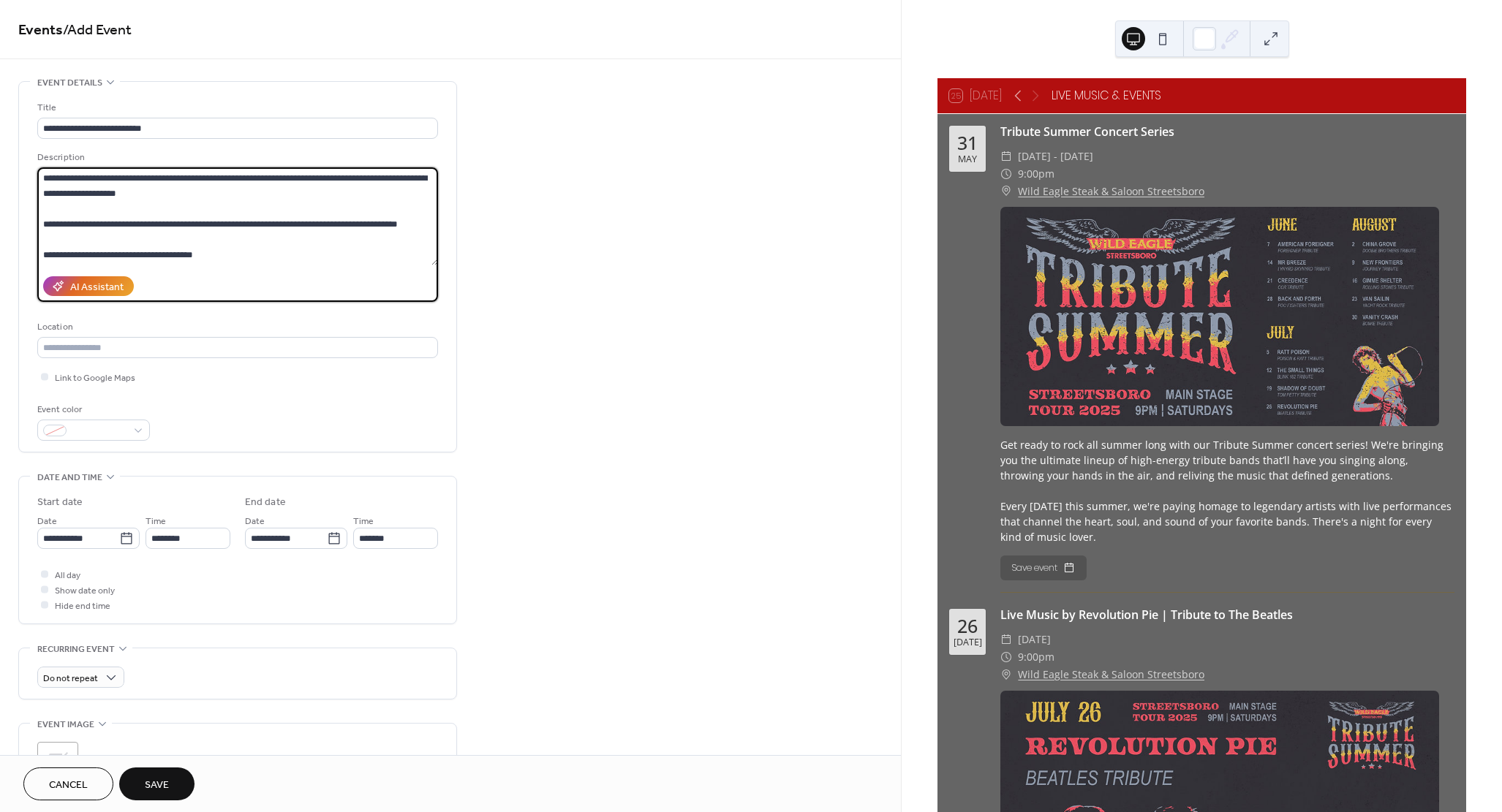 scroll, scrollTop: 0, scrollLeft: 0, axis: both 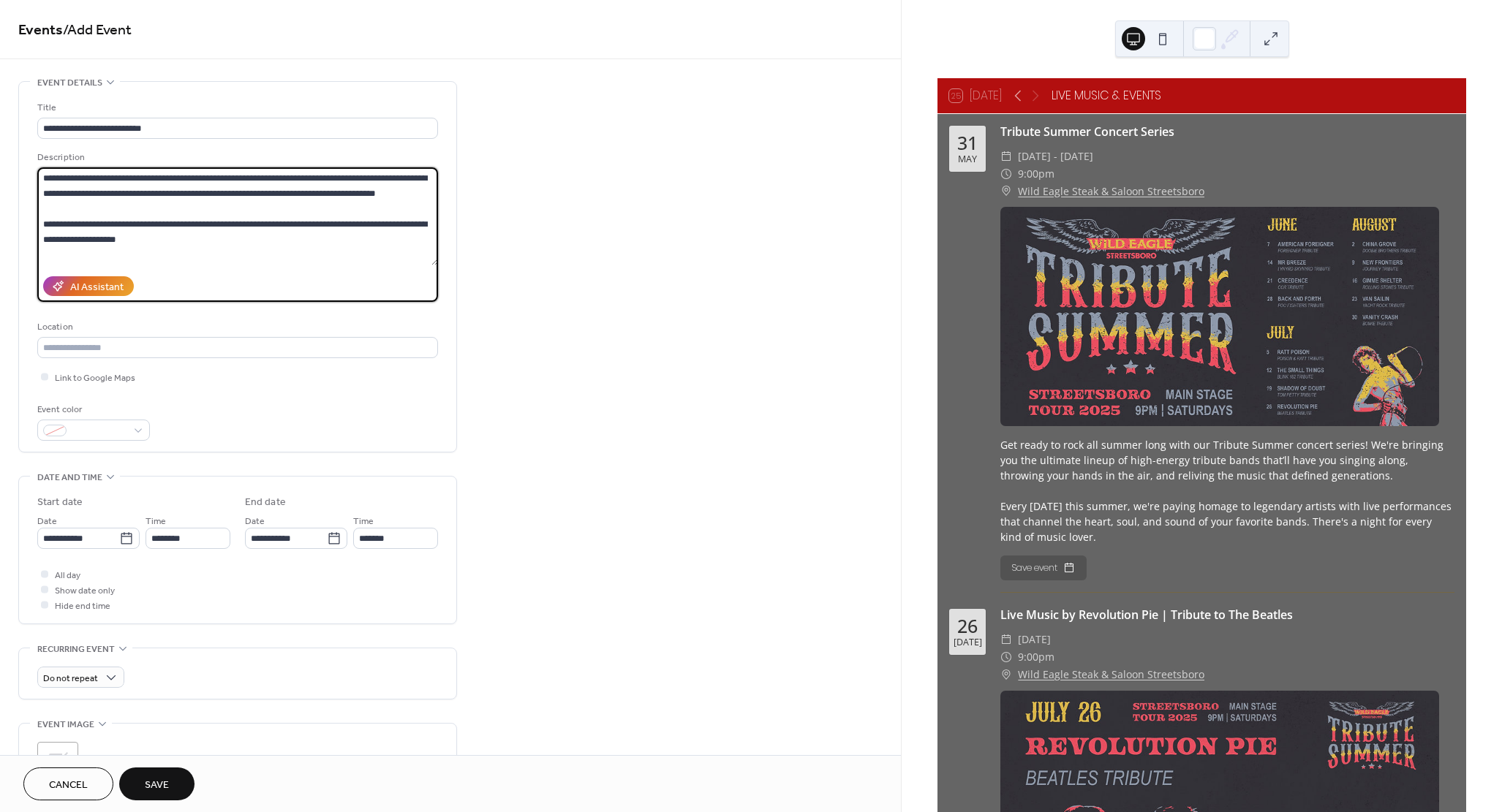 click on "**********" at bounding box center (238, 216) 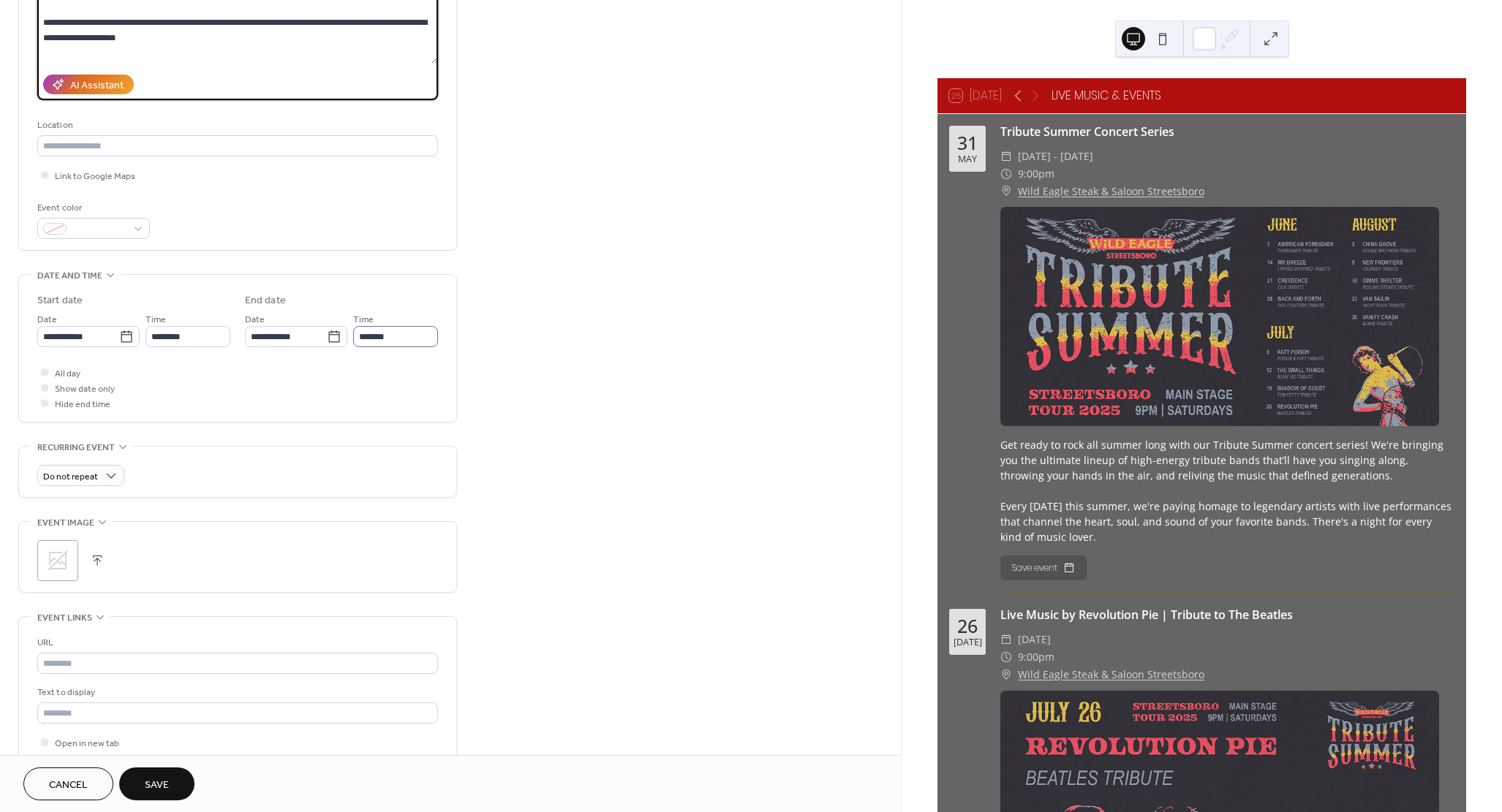 scroll, scrollTop: 0, scrollLeft: 0, axis: both 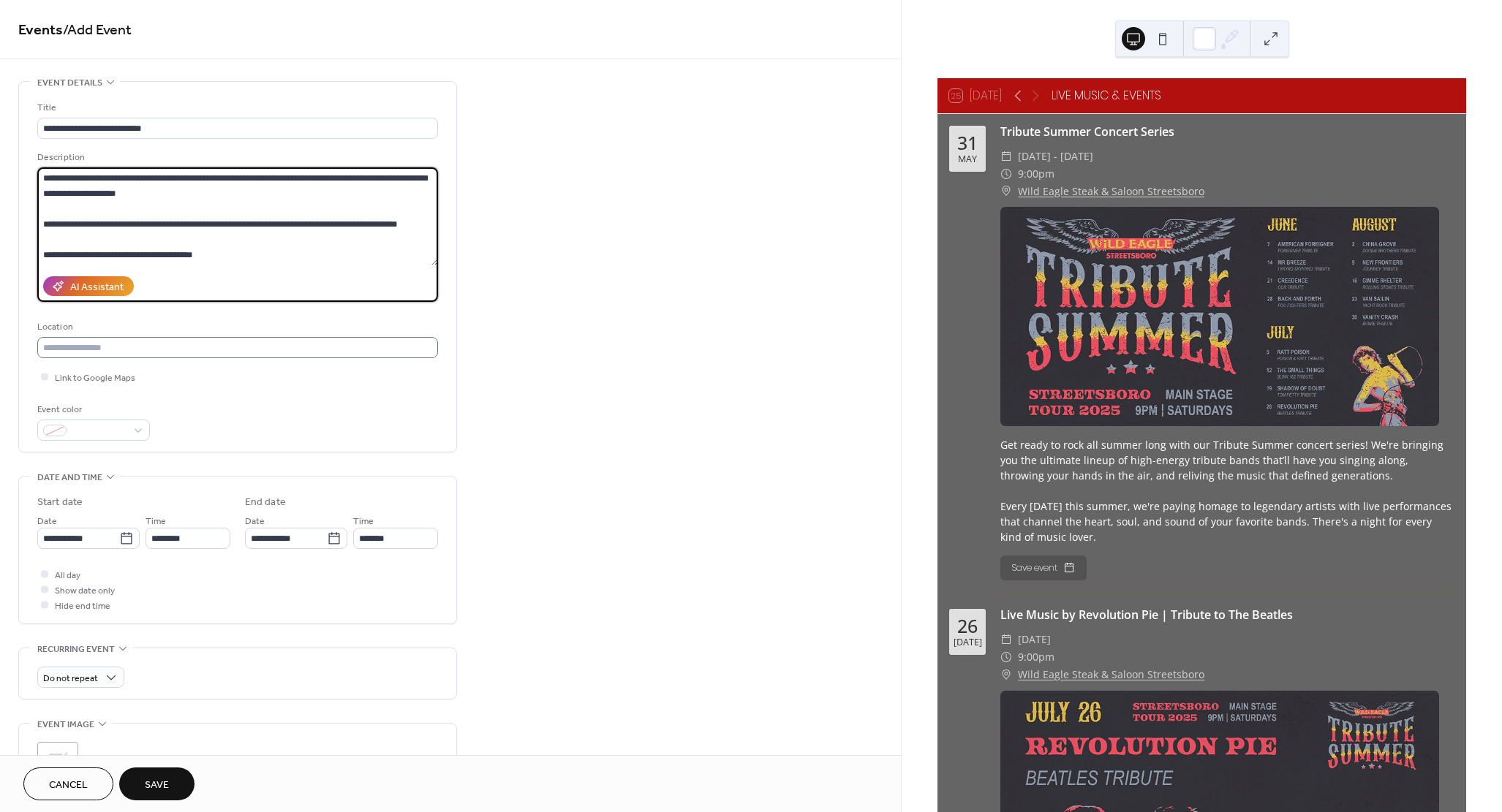 type on "**********" 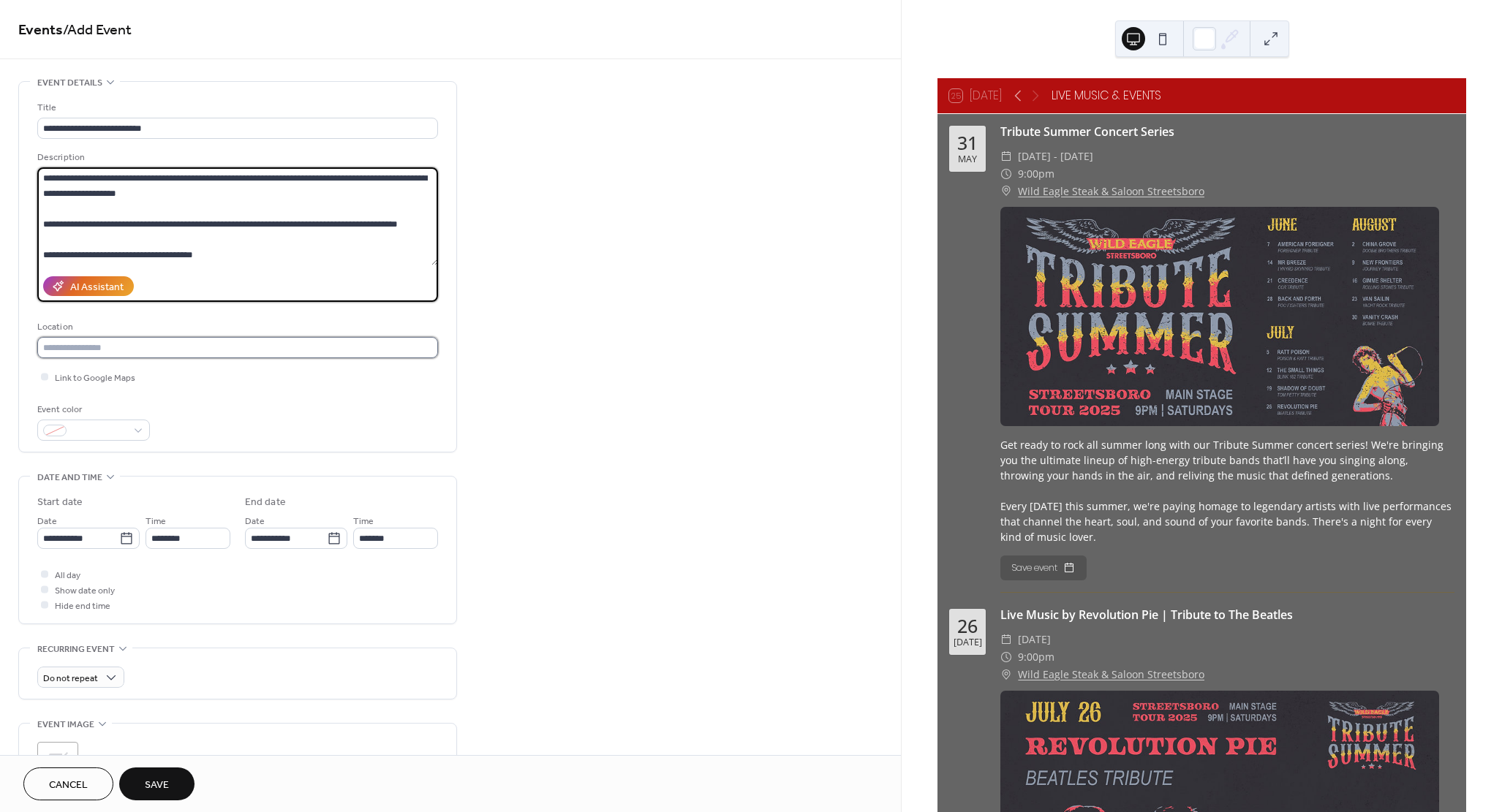 click at bounding box center (238, 347) 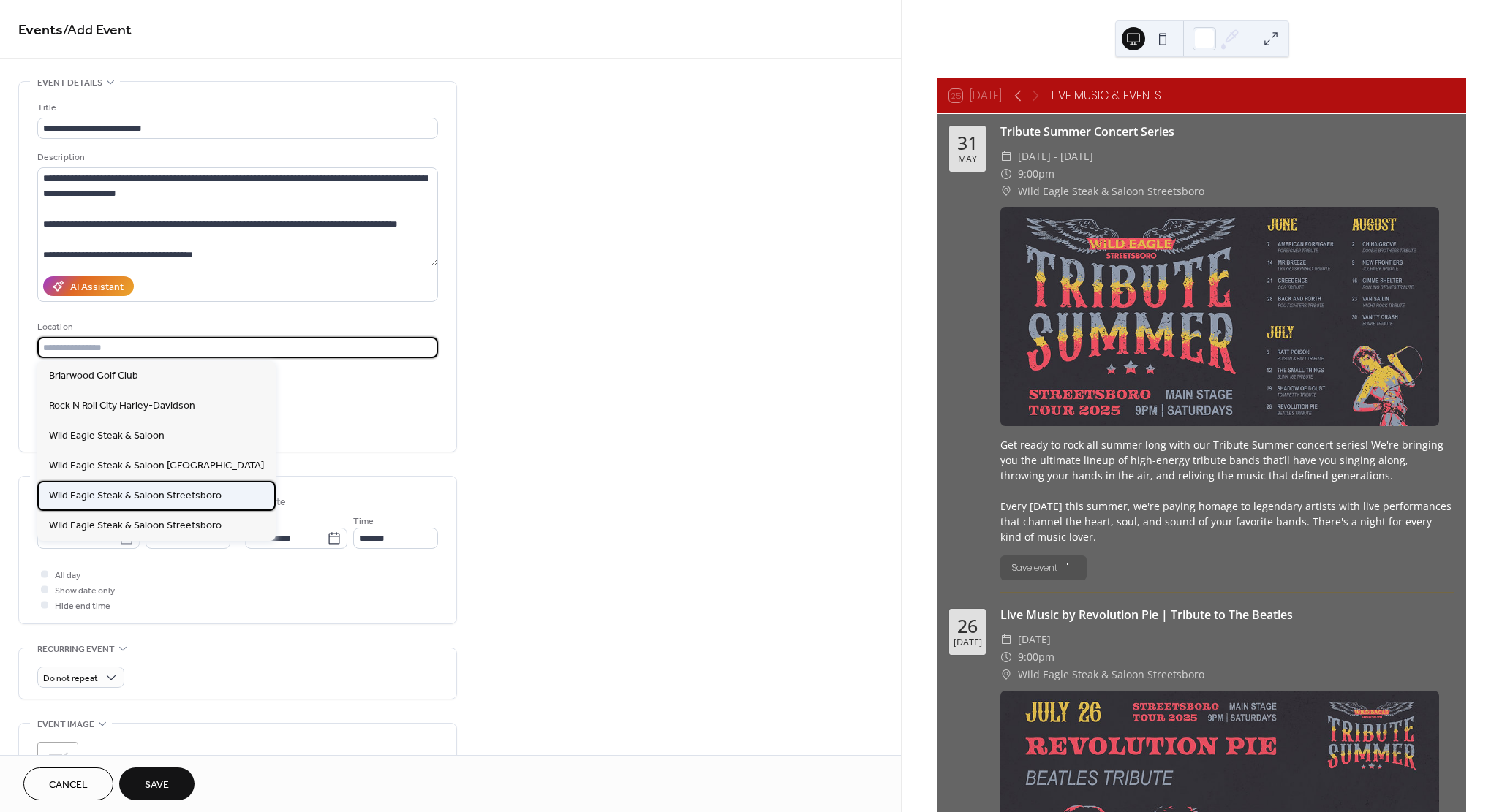 click on "Wild Eagle Steak & Saloon Streetsboro" at bounding box center [135, 496] 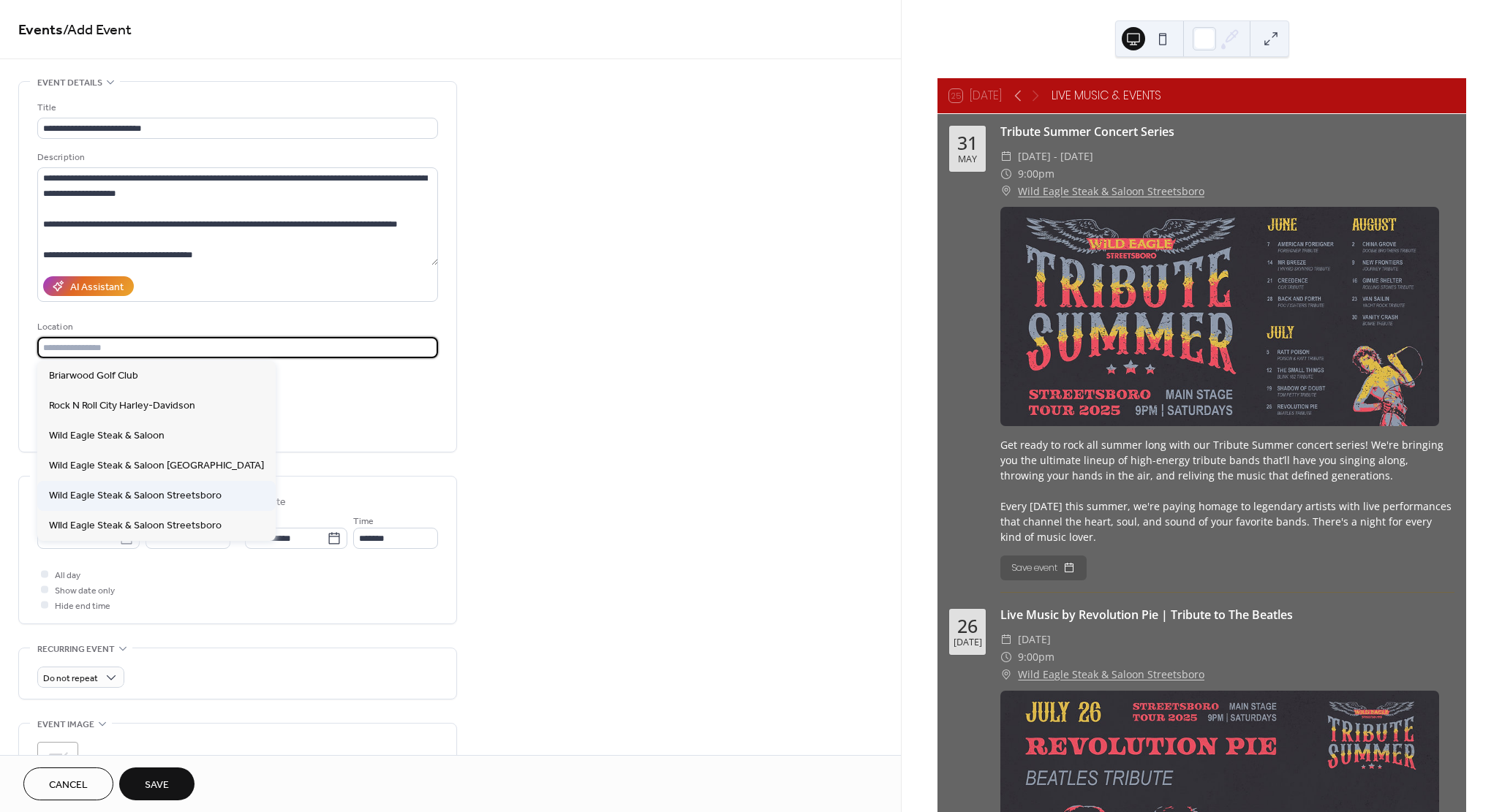 type on "**********" 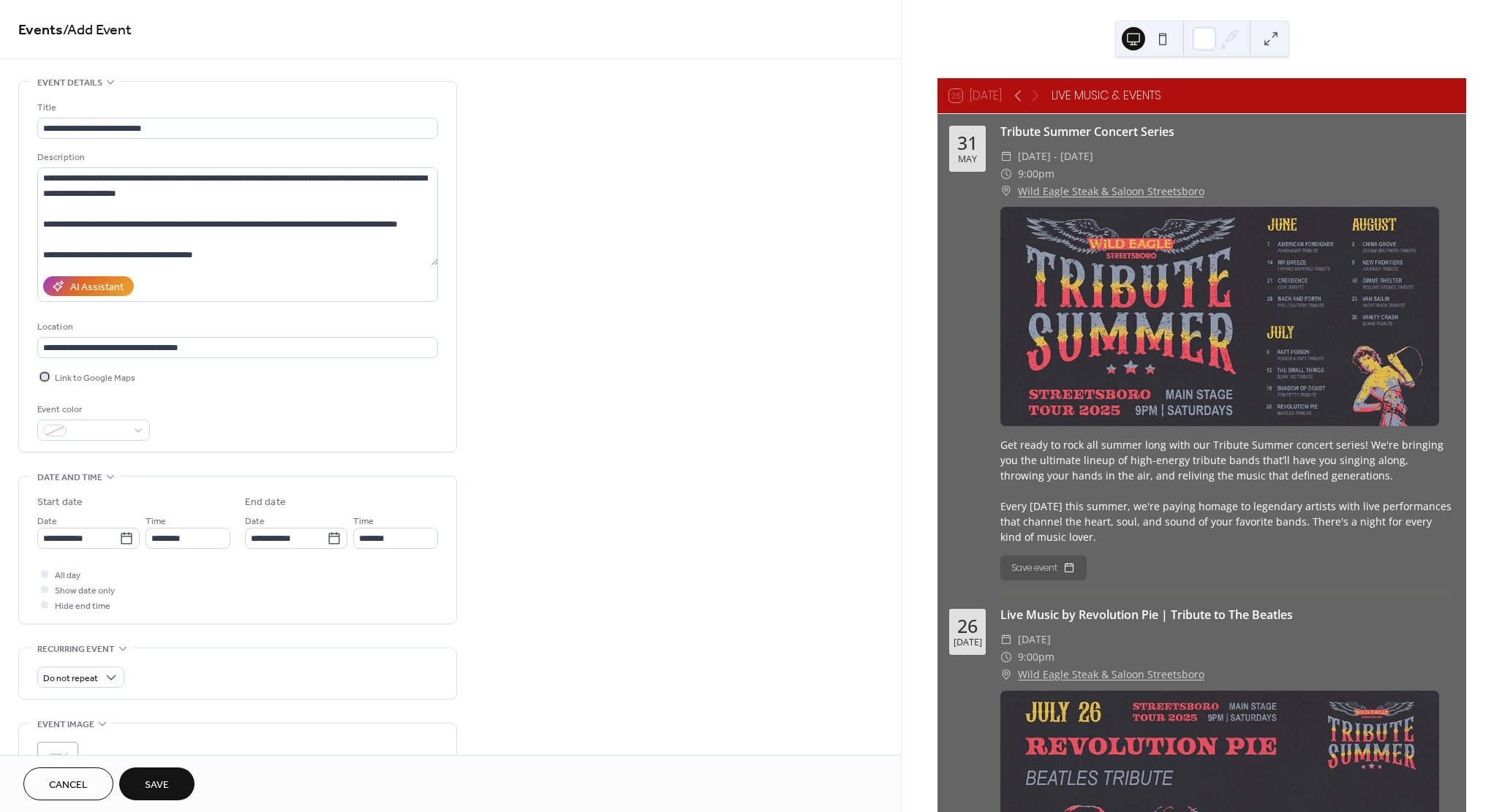 click on "Link to Google Maps" at bounding box center (95, 378) 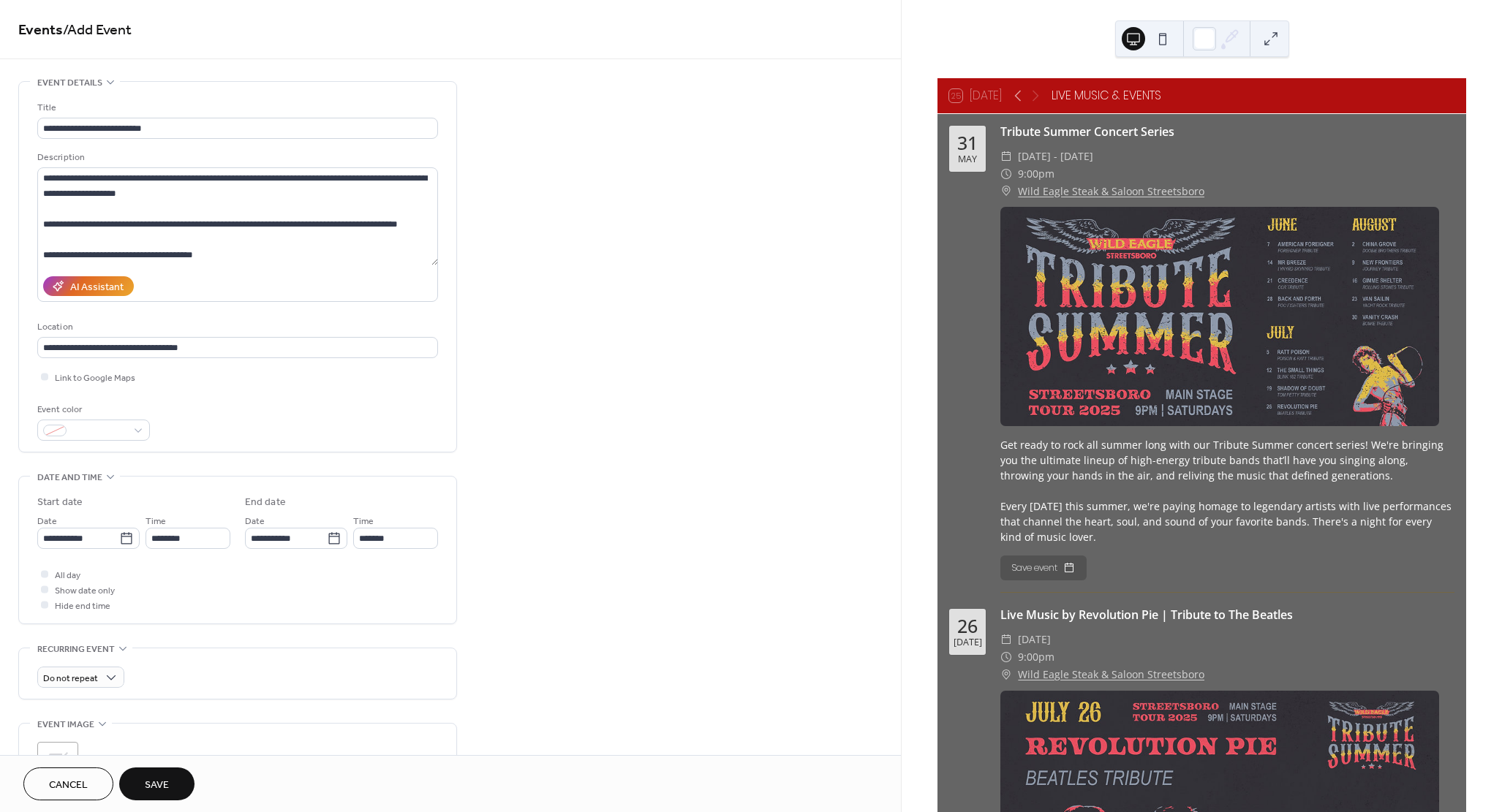 click on "**********" at bounding box center [238, 270] 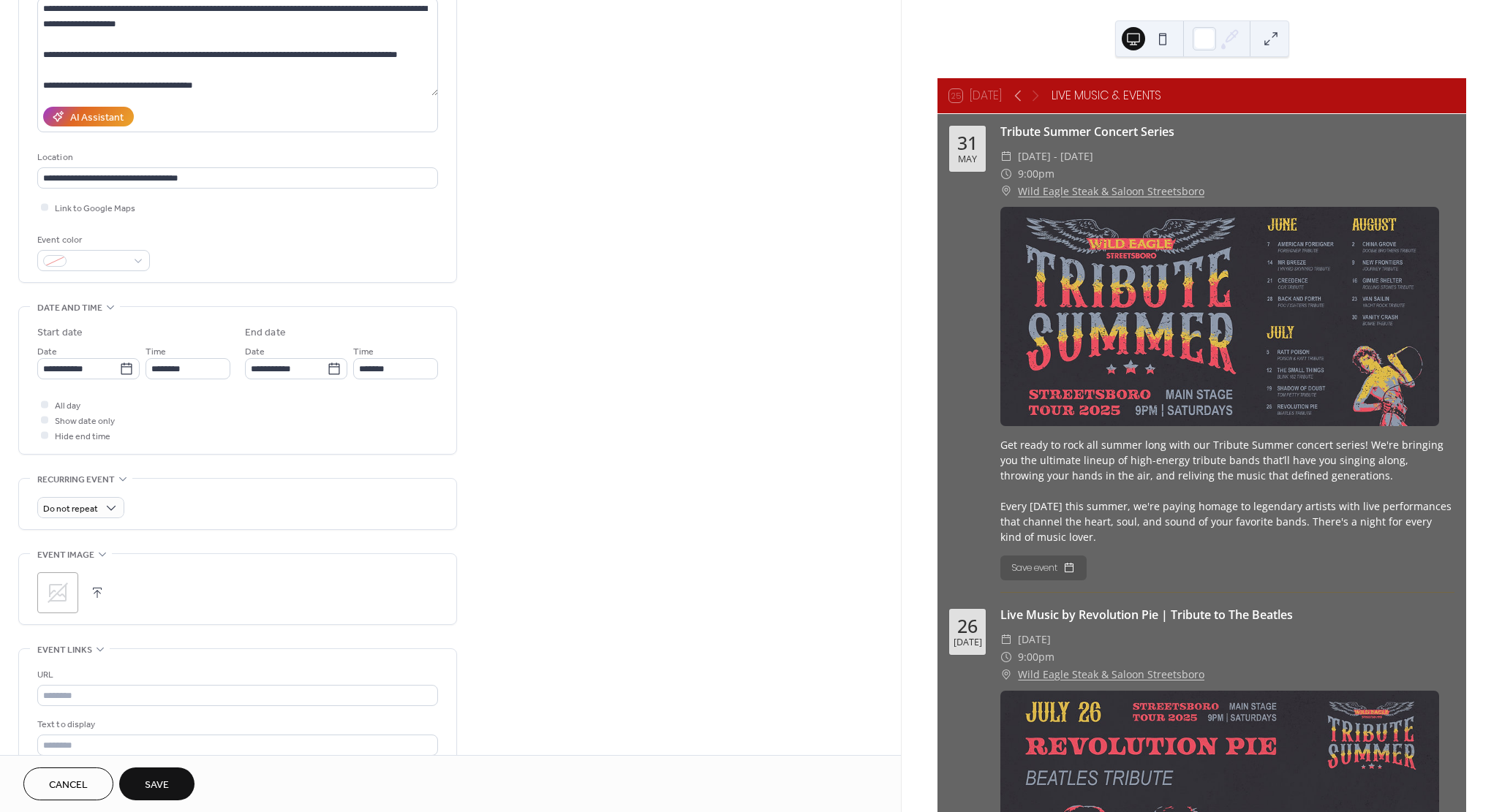 scroll, scrollTop: 184, scrollLeft: 0, axis: vertical 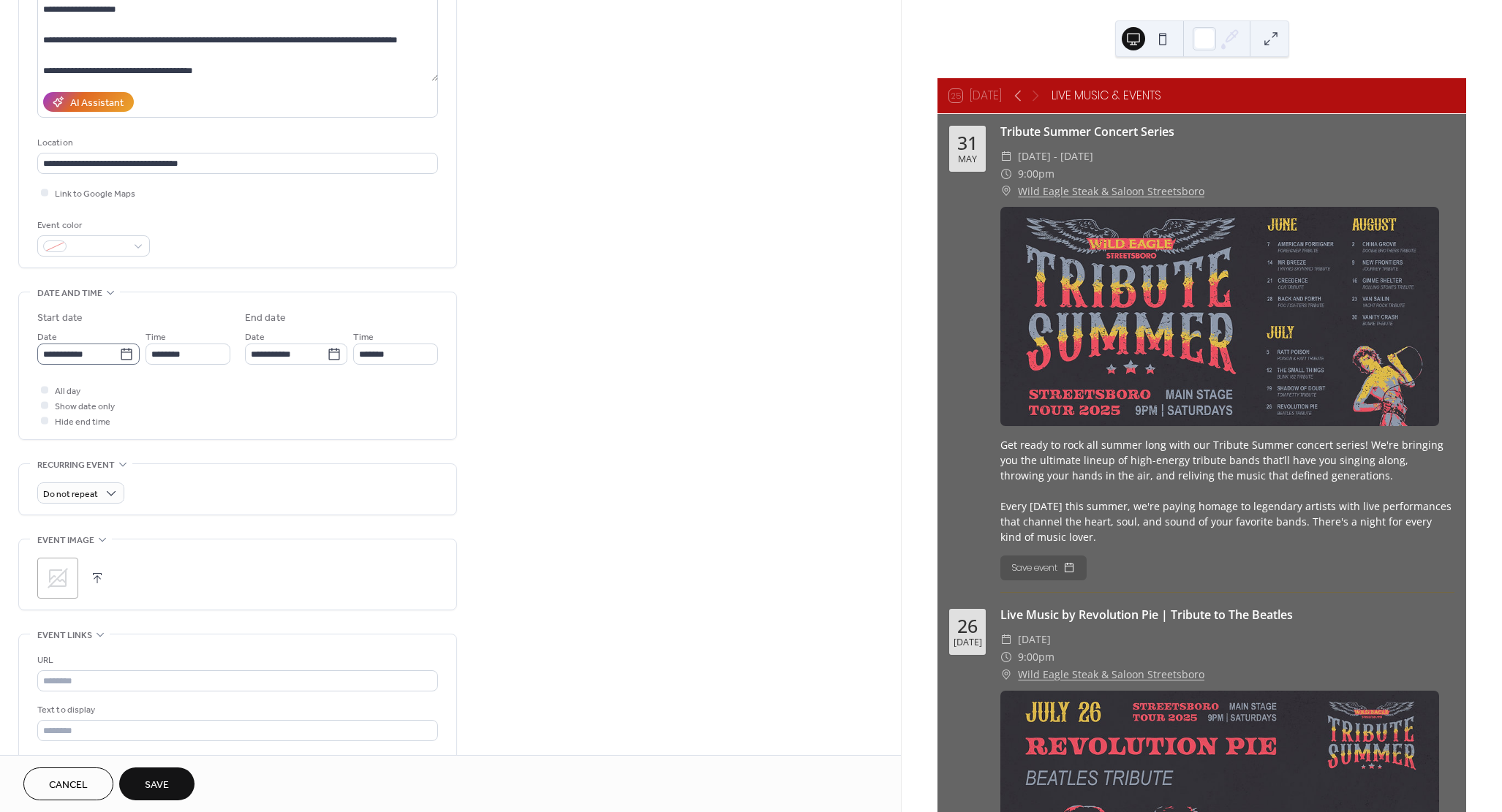 click on "**********" at bounding box center (88, 354) 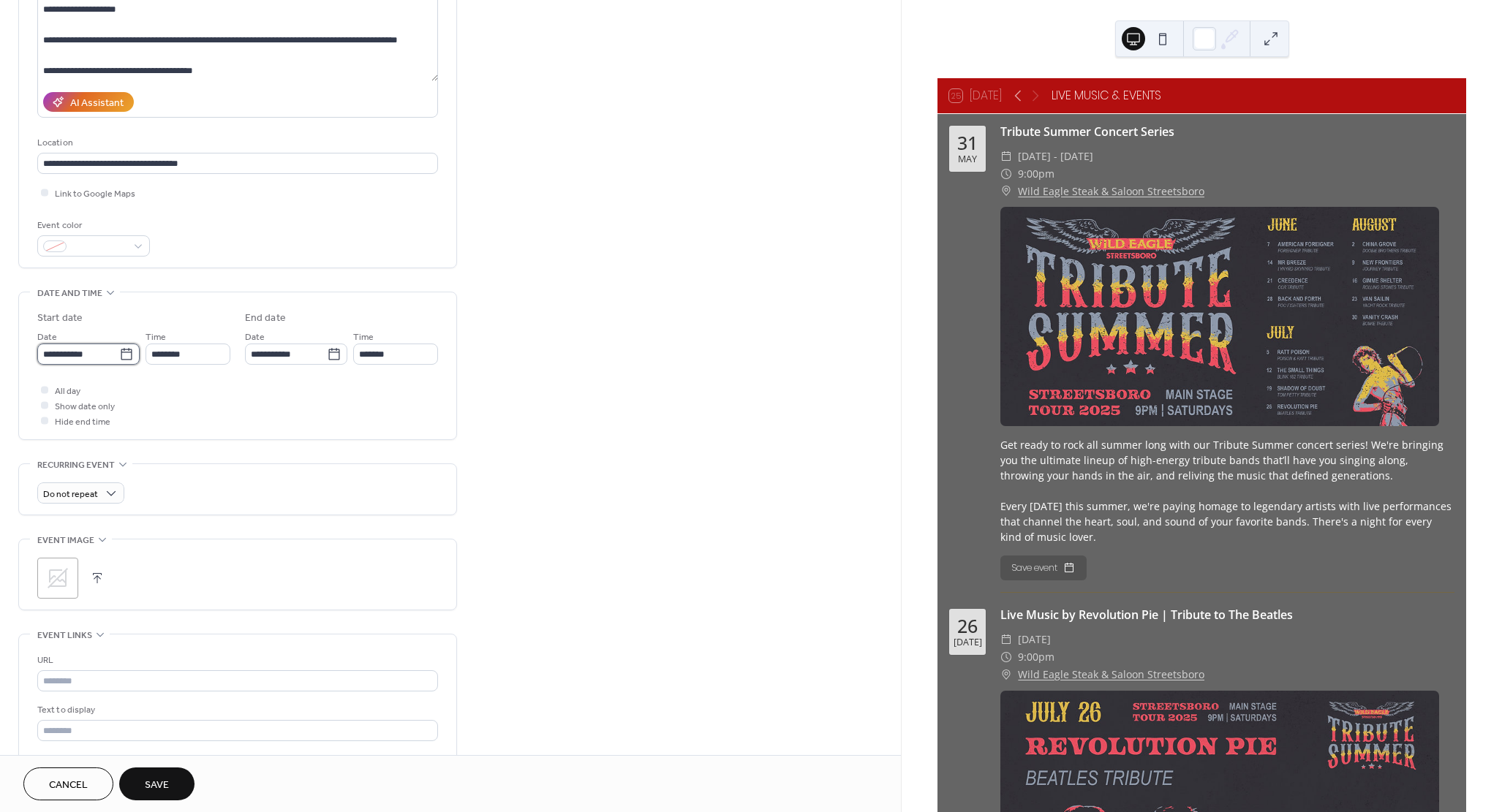 click on "**********" at bounding box center (78, 354) 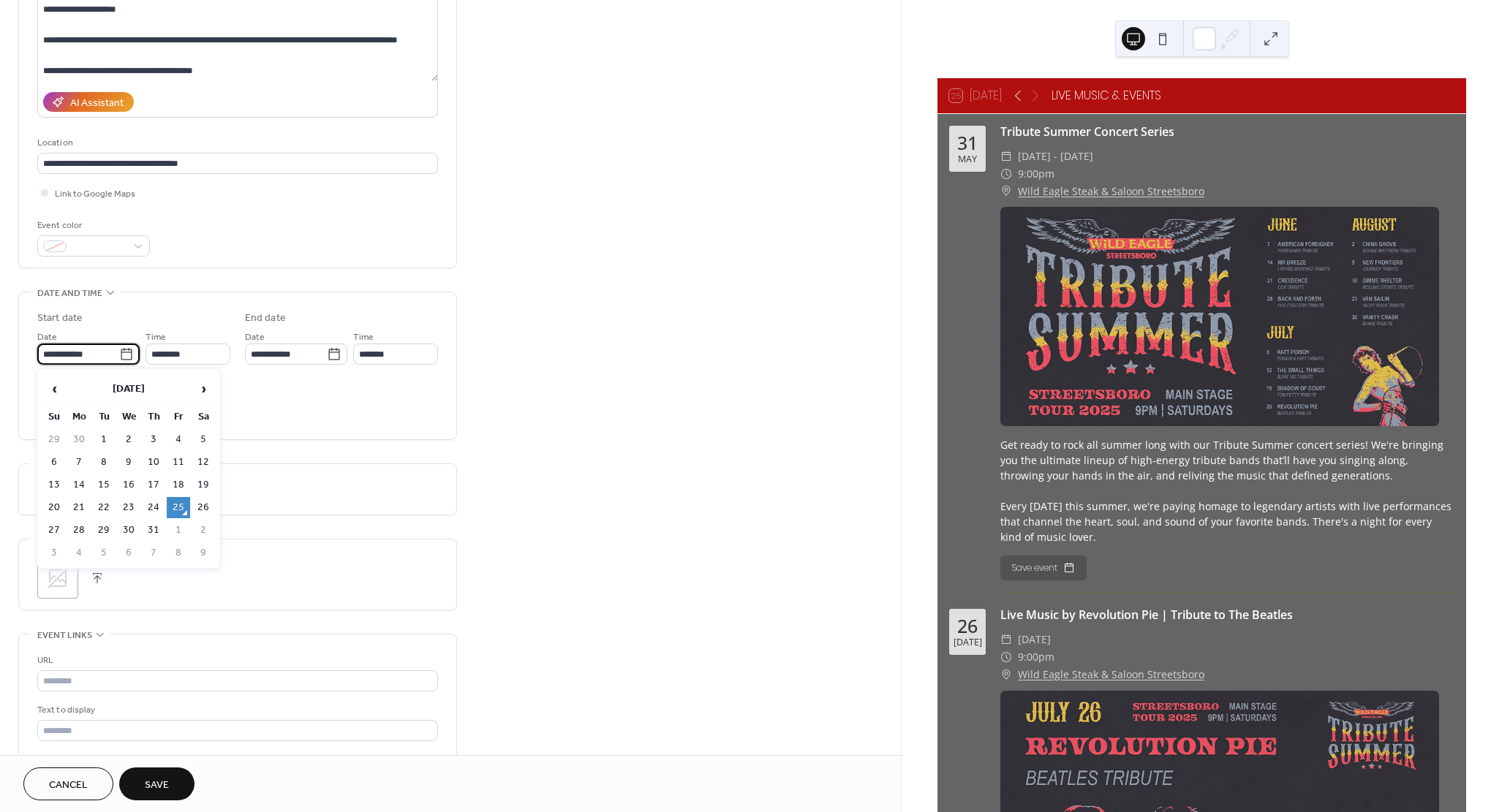 click 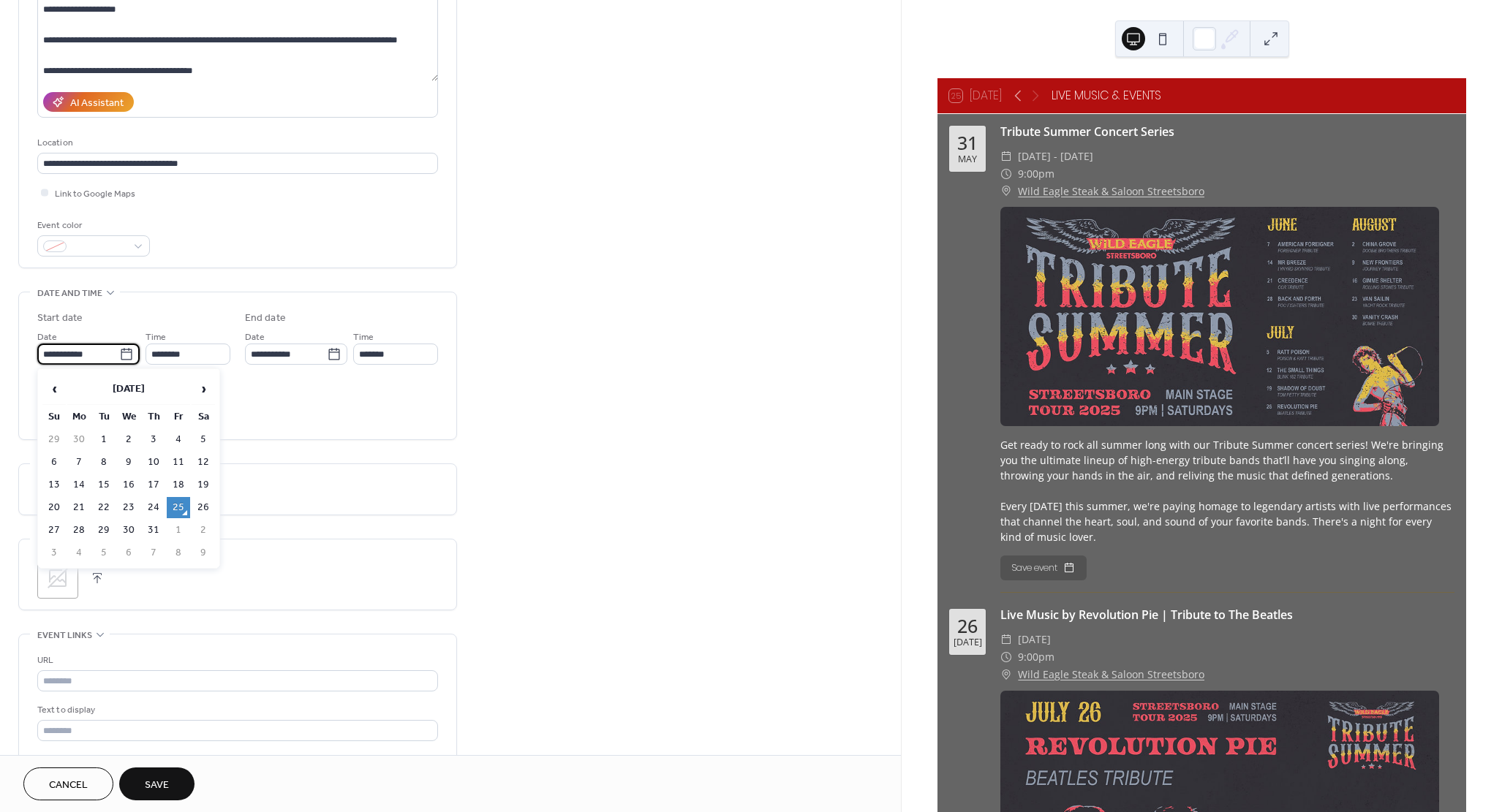 click on "**********" at bounding box center (78, 354) 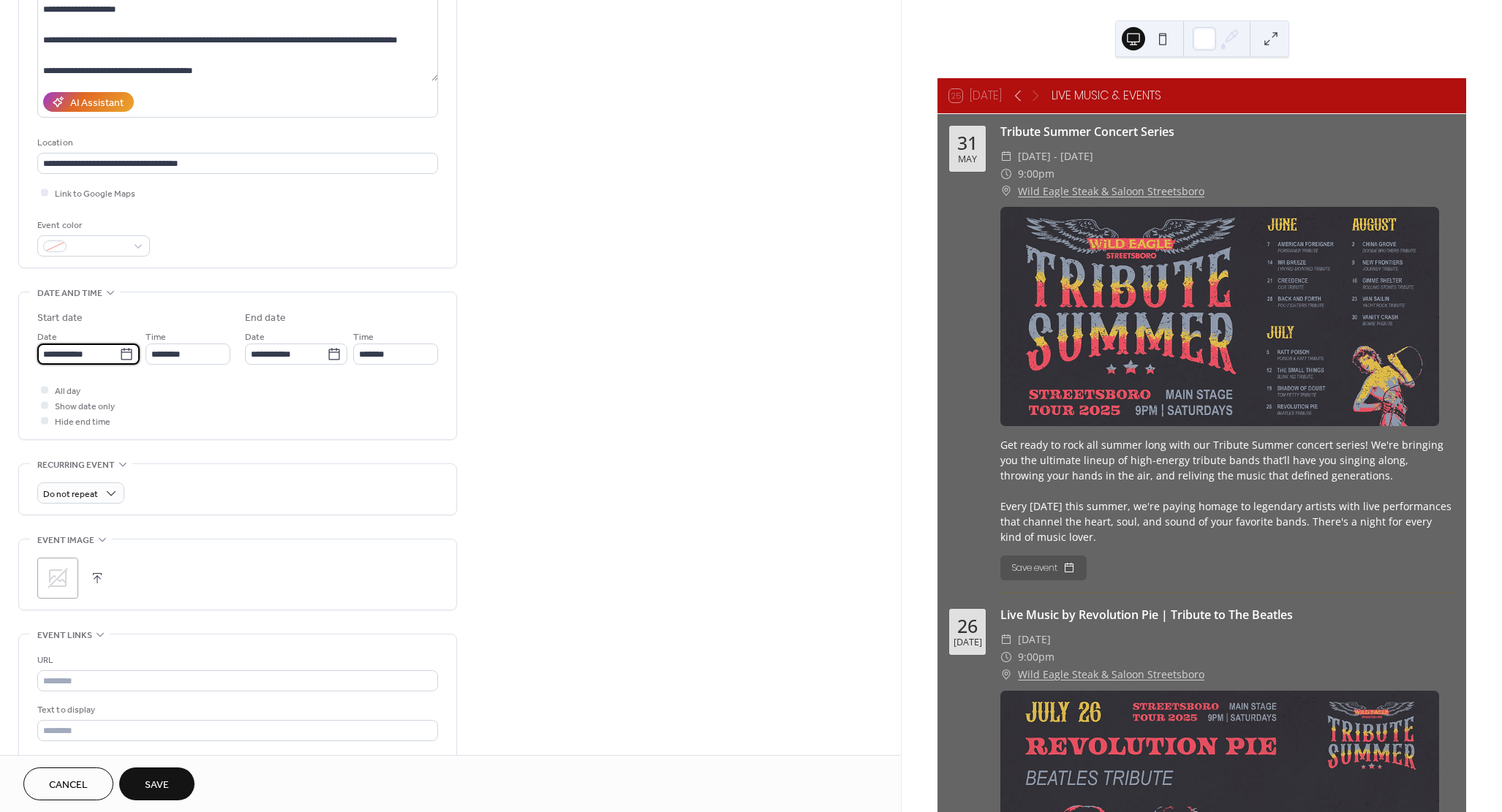 click on "**********" at bounding box center [78, 354] 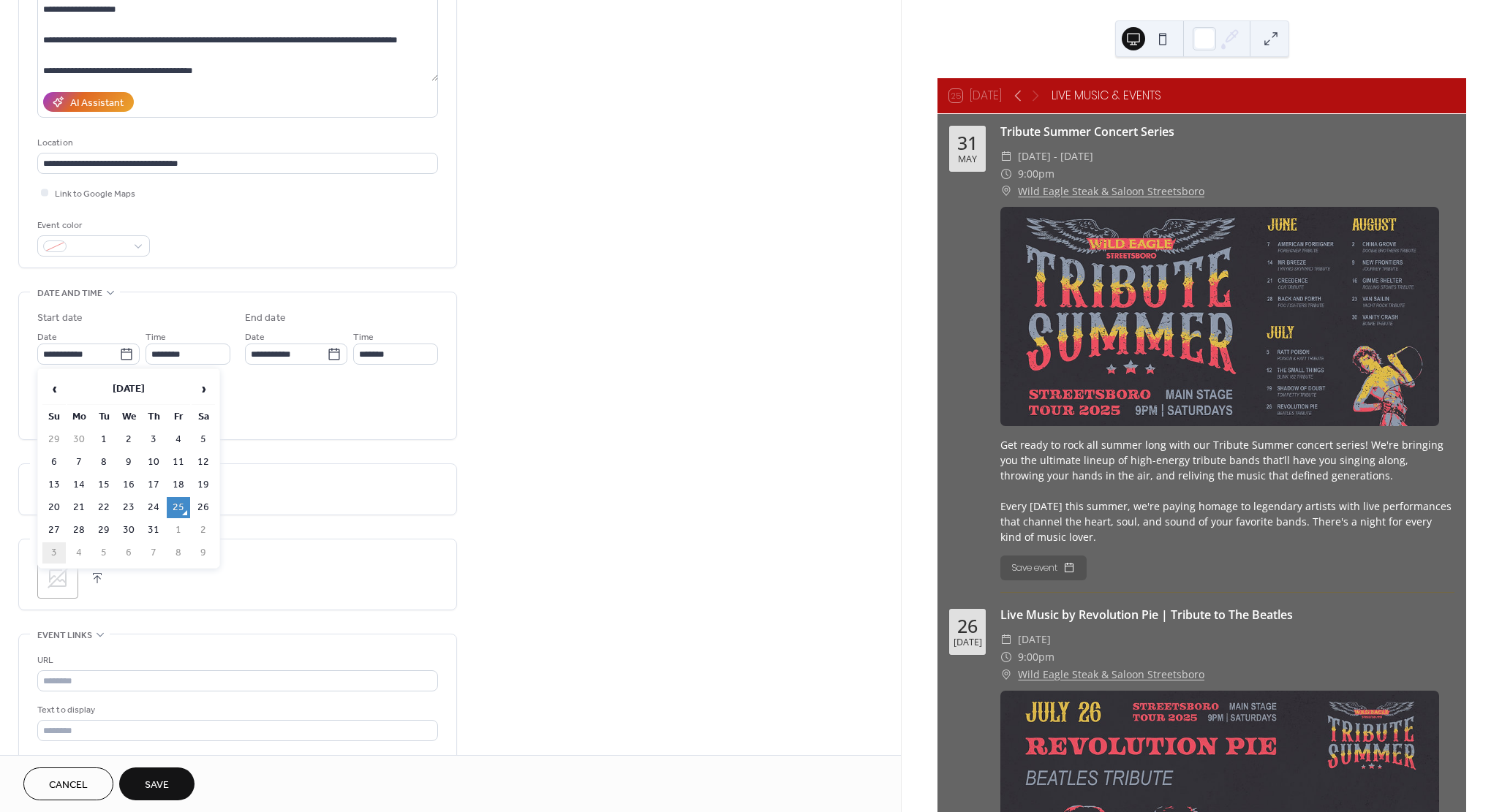 click on "3" at bounding box center (54, 553) 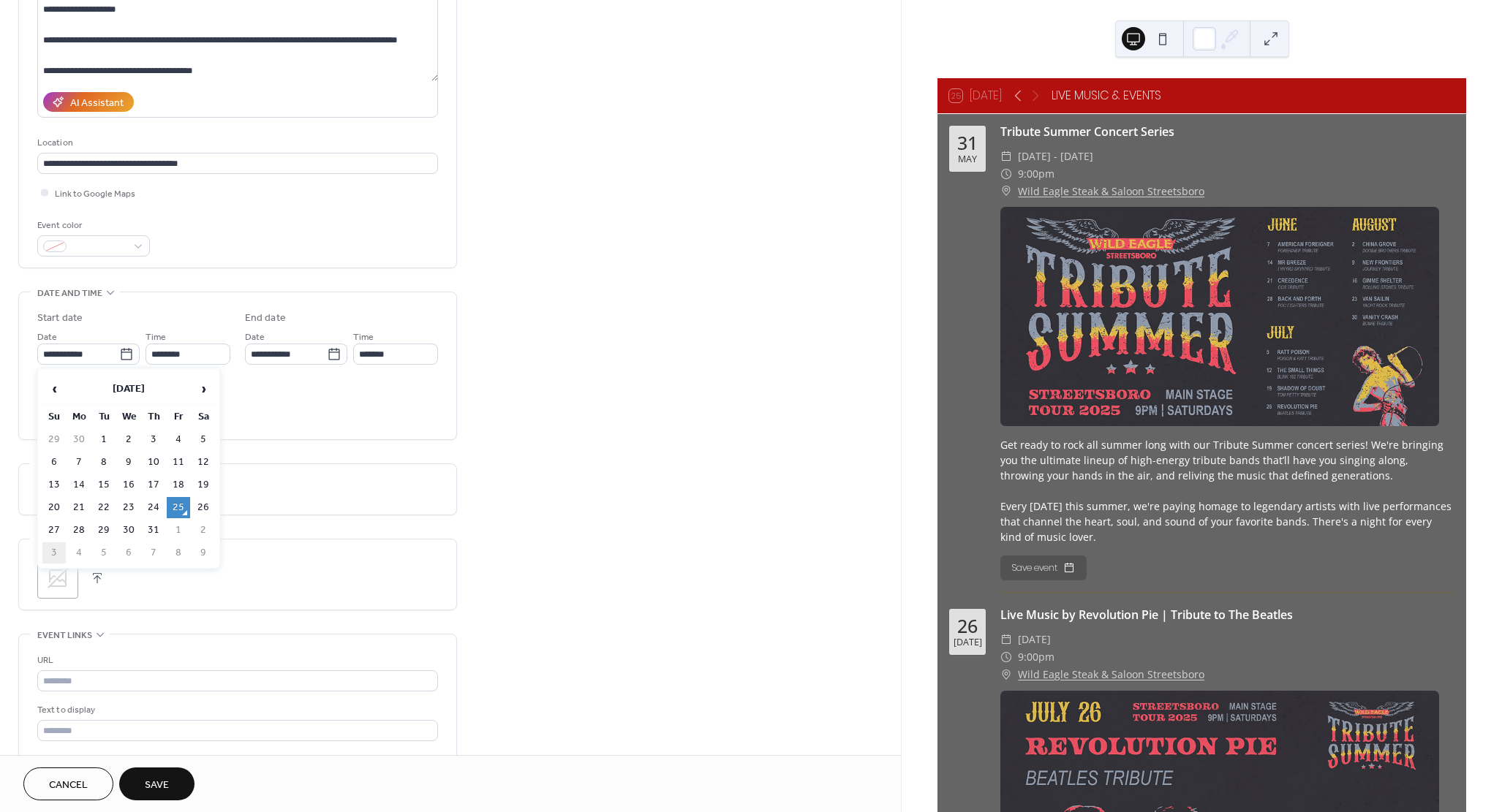 type on "**********" 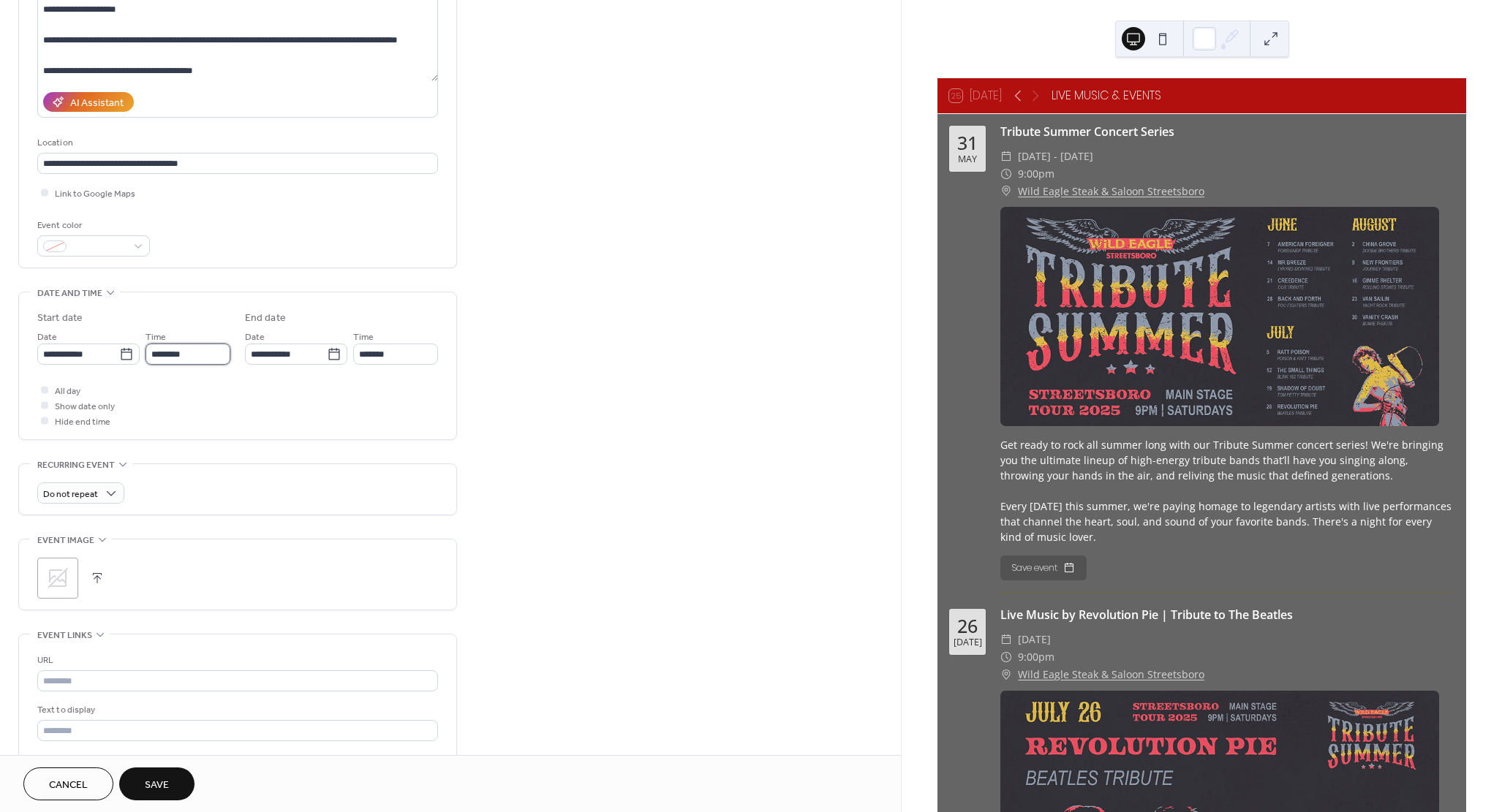 click on "********" at bounding box center [188, 354] 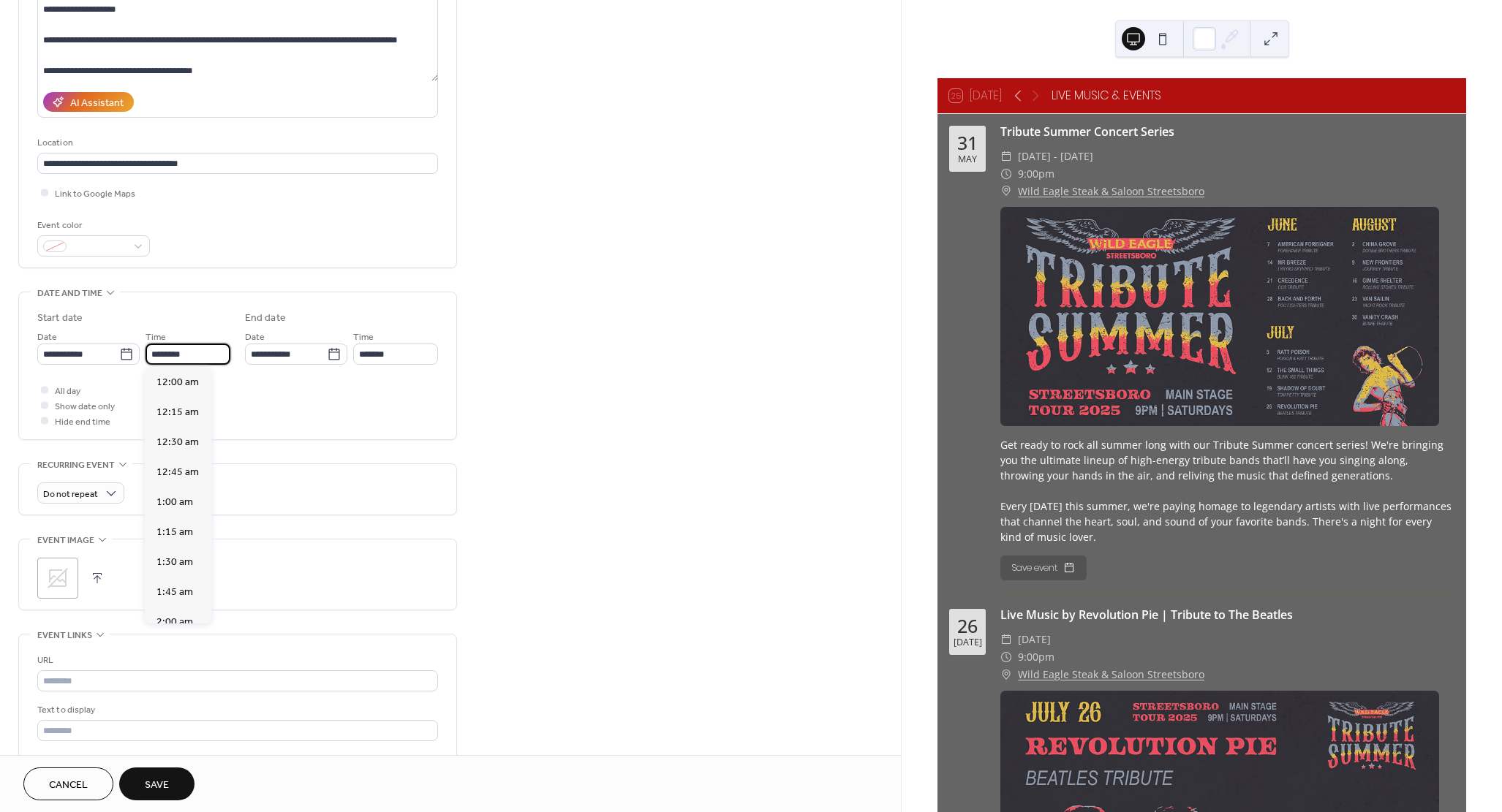 scroll, scrollTop: 1438, scrollLeft: 0, axis: vertical 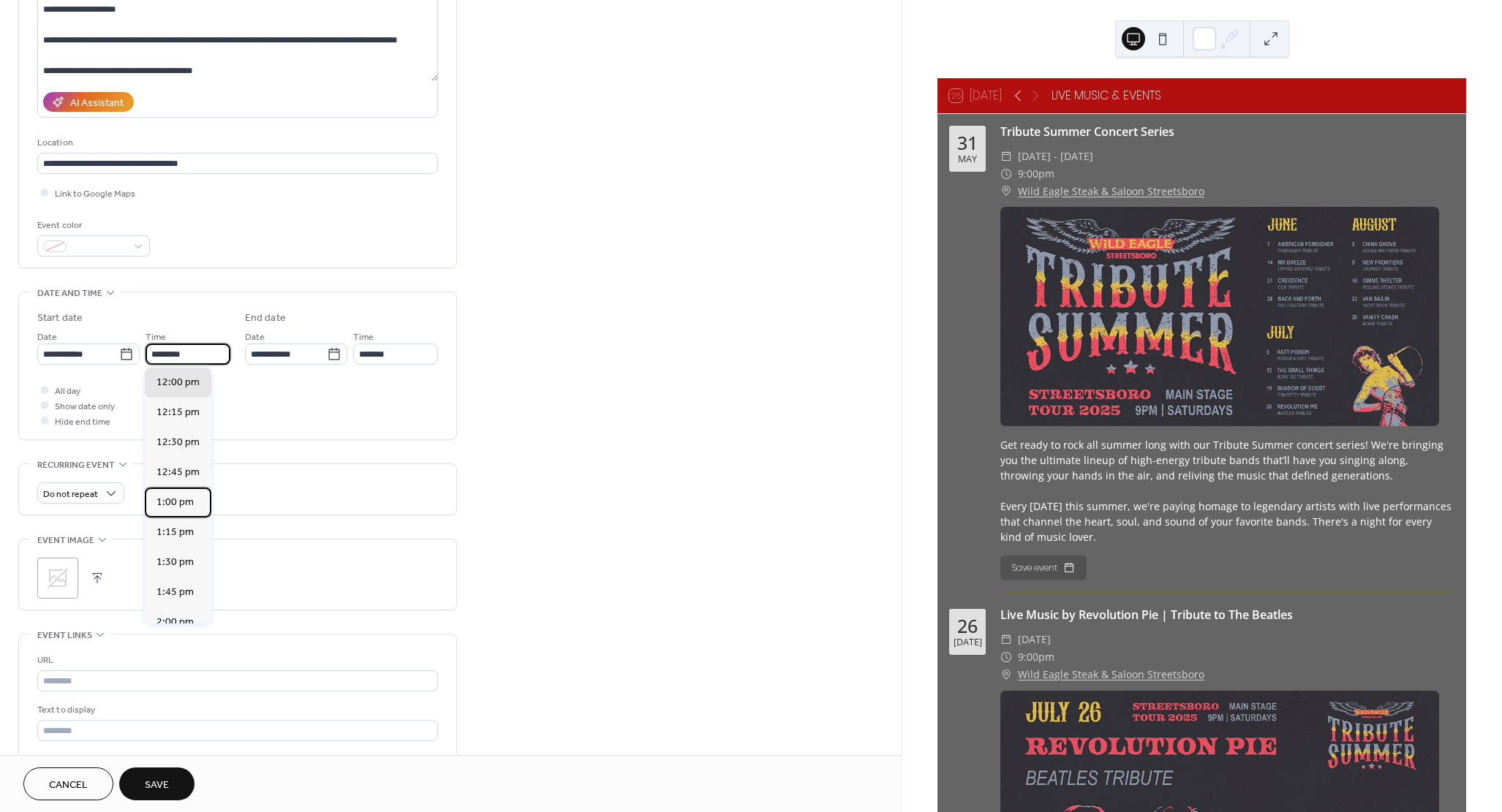 click on "1:00 pm" at bounding box center [175, 502] 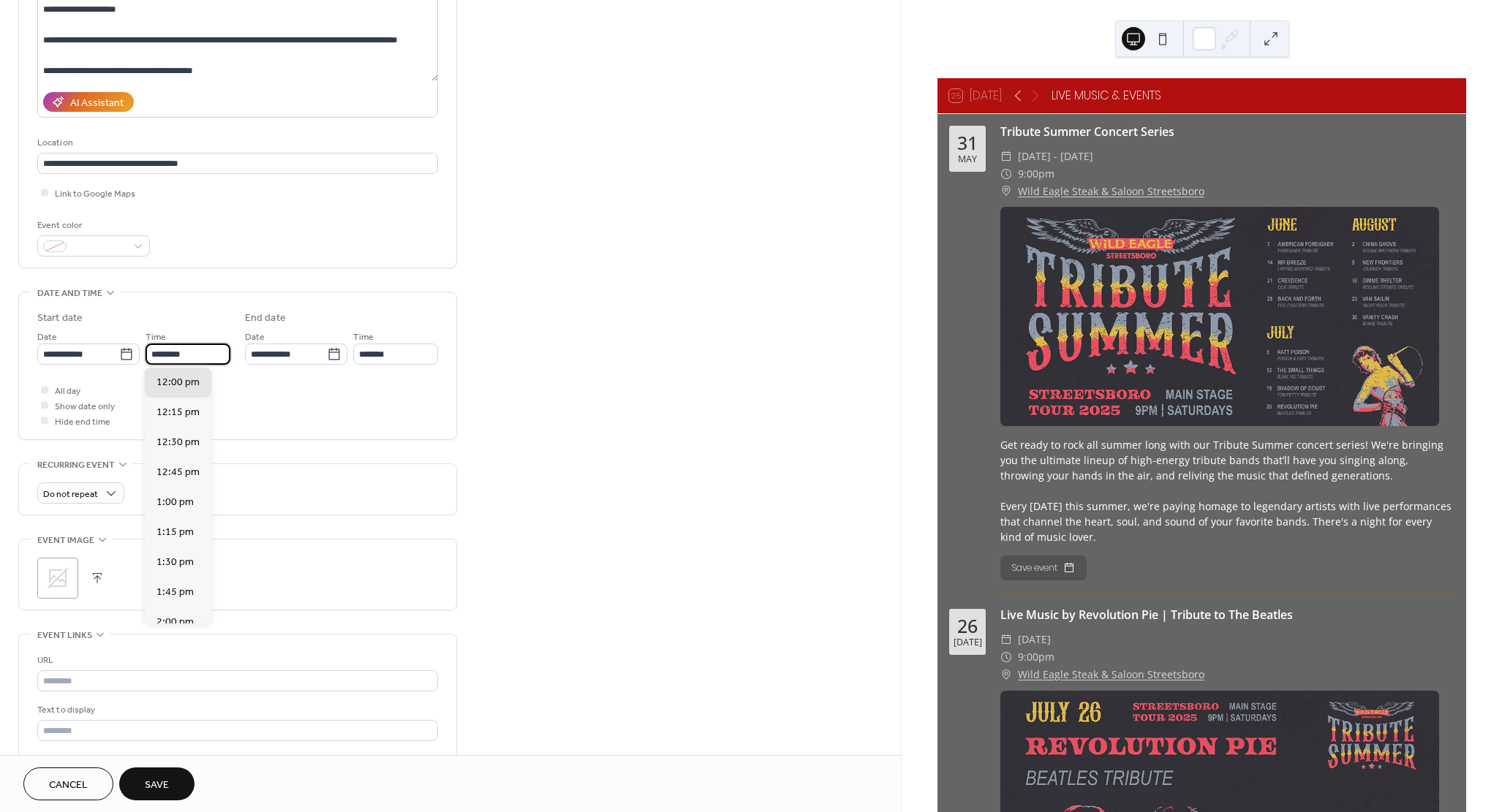 type on "*******" 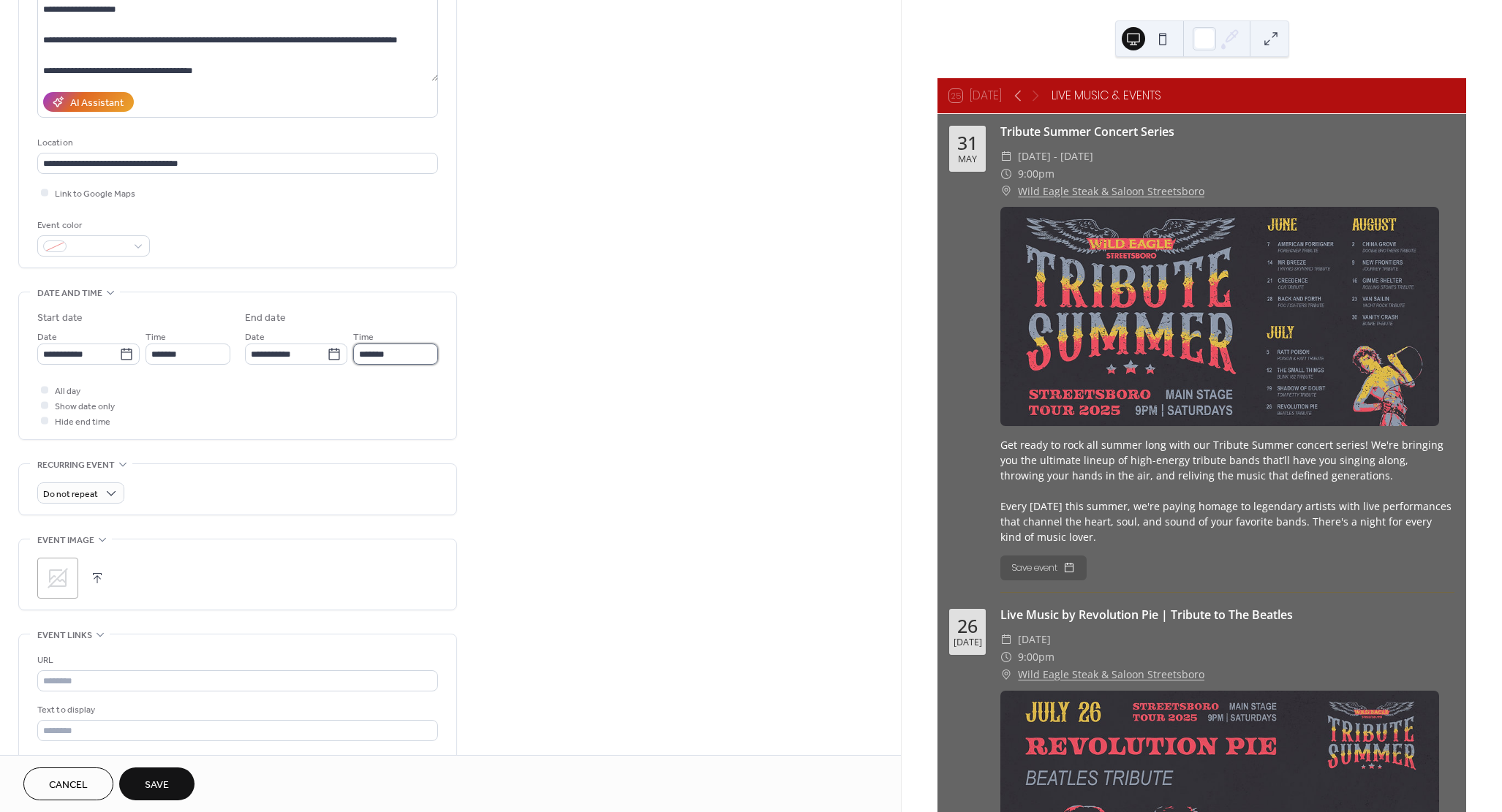 click on "*******" at bounding box center (396, 354) 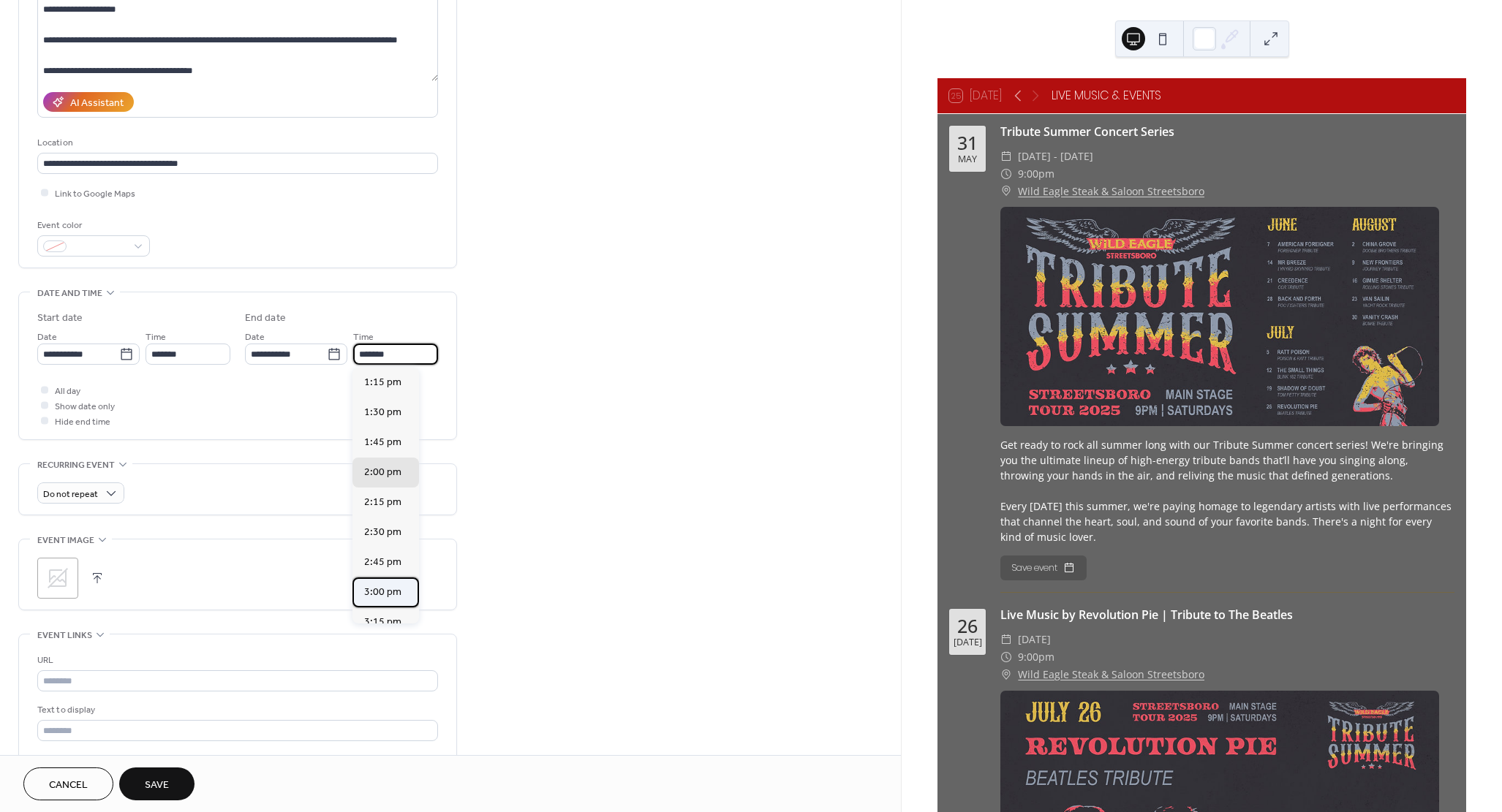 click on "3:00 pm" at bounding box center (385, 592) 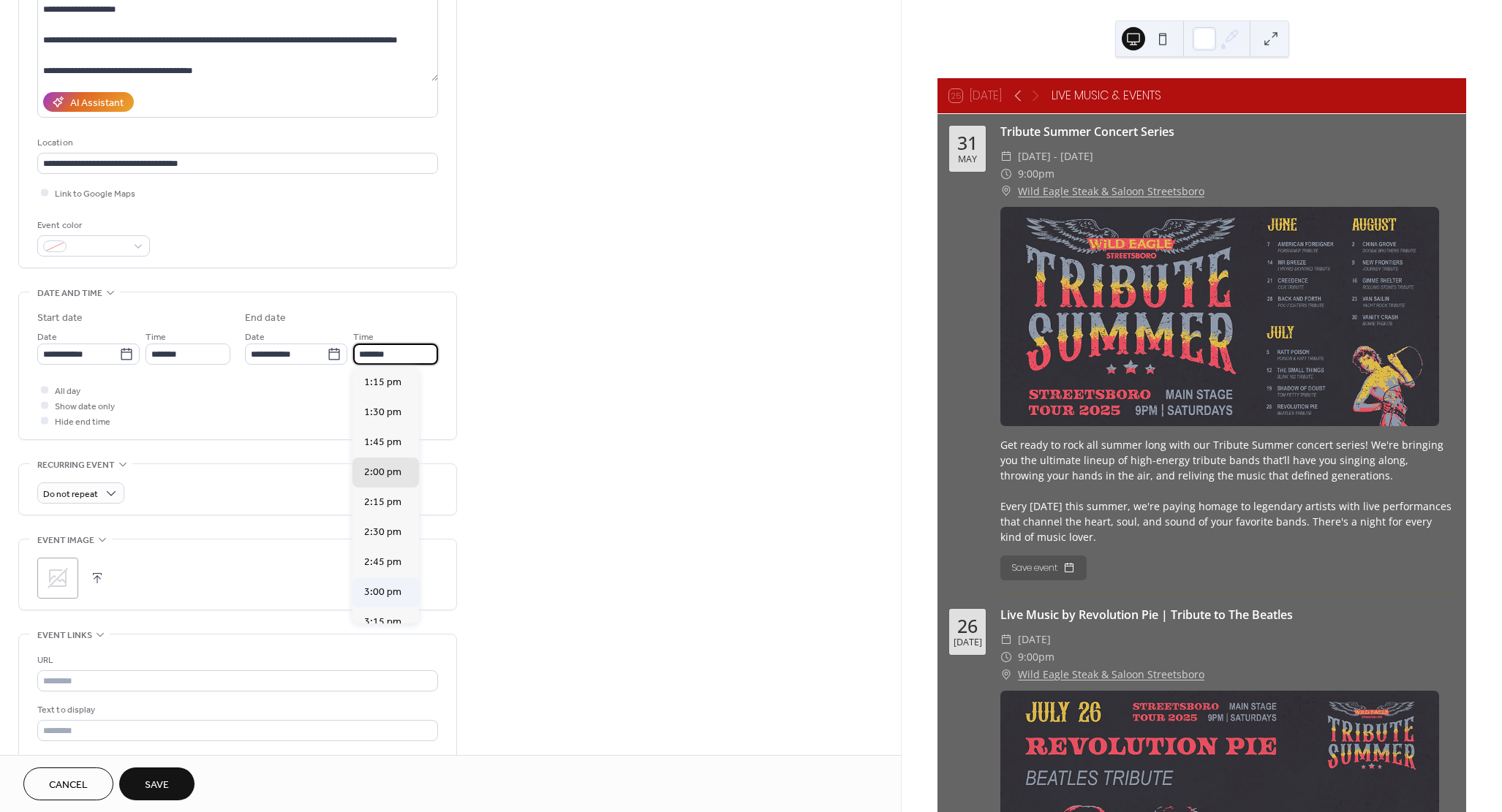 type on "*******" 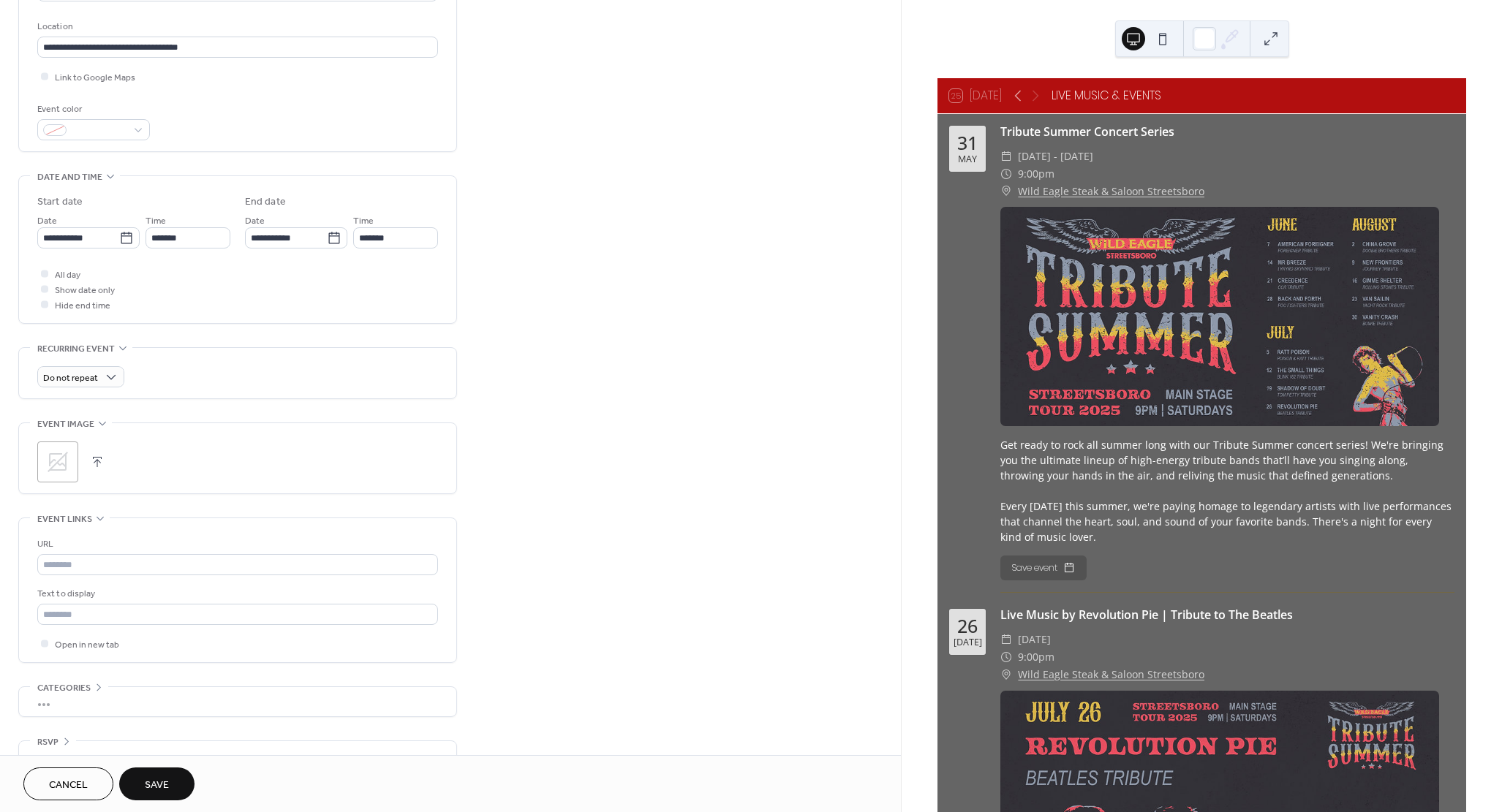 scroll, scrollTop: 303, scrollLeft: 0, axis: vertical 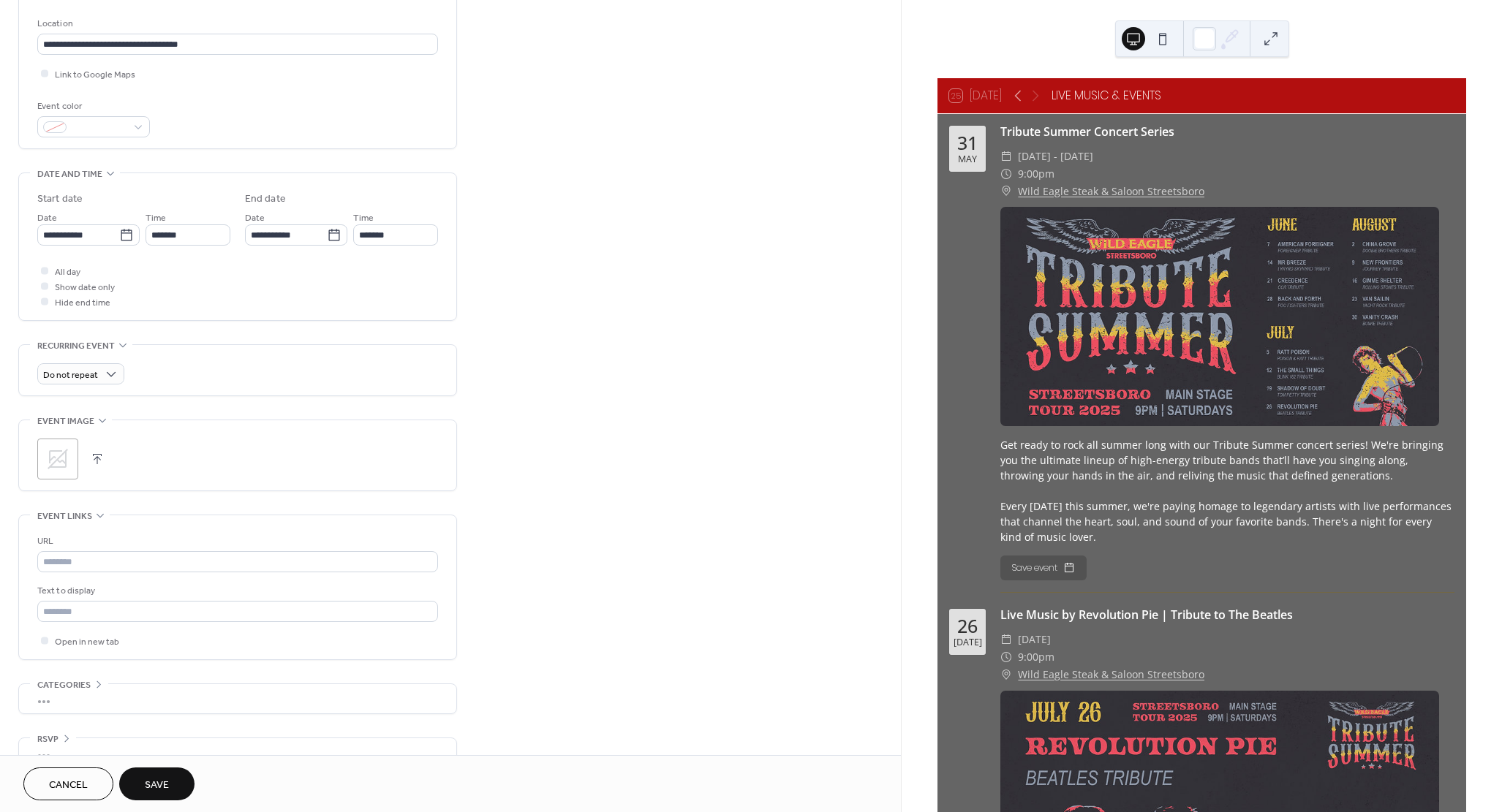 click on ";" at bounding box center [238, 459] 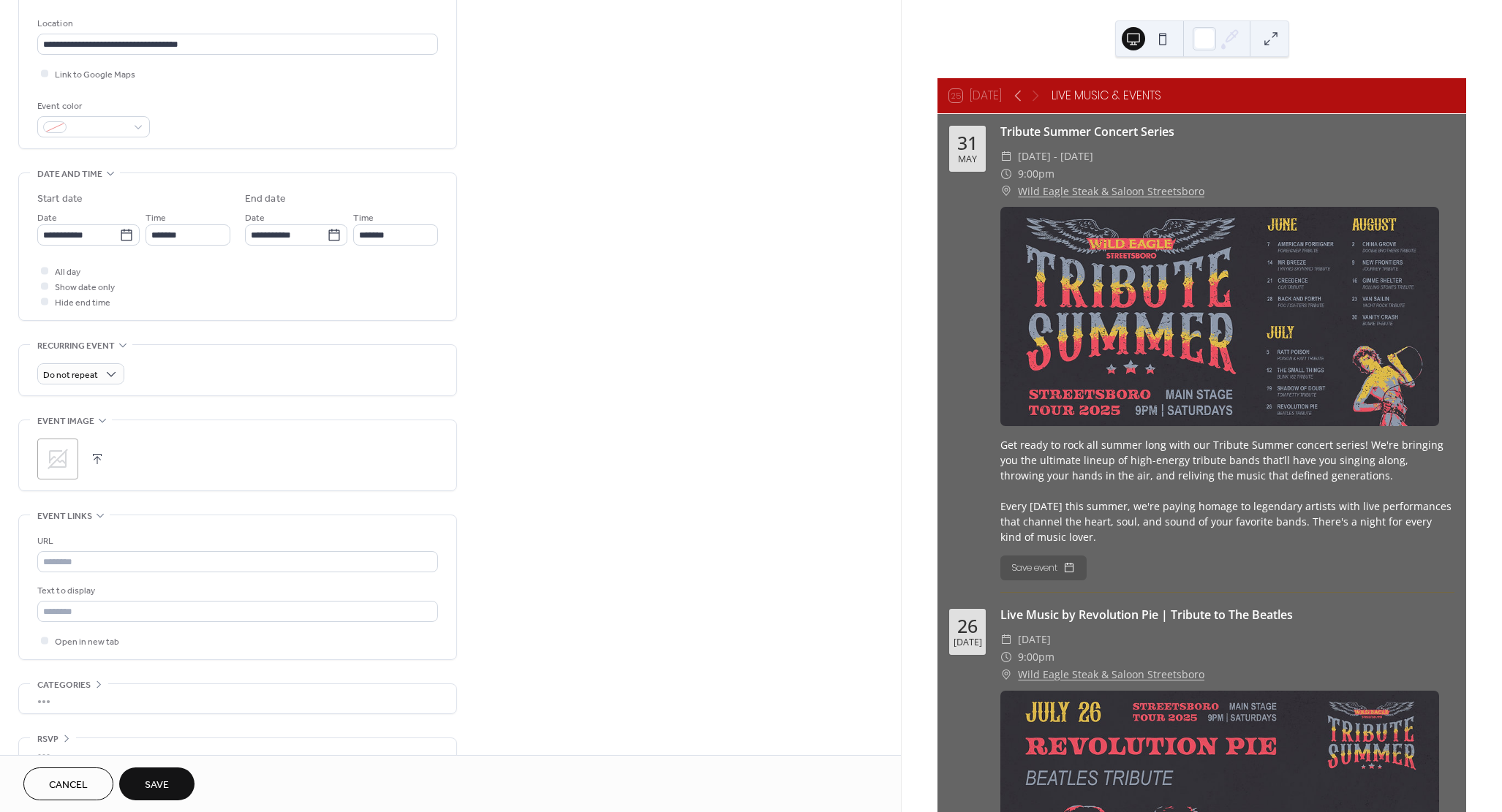 click at bounding box center [97, 459] 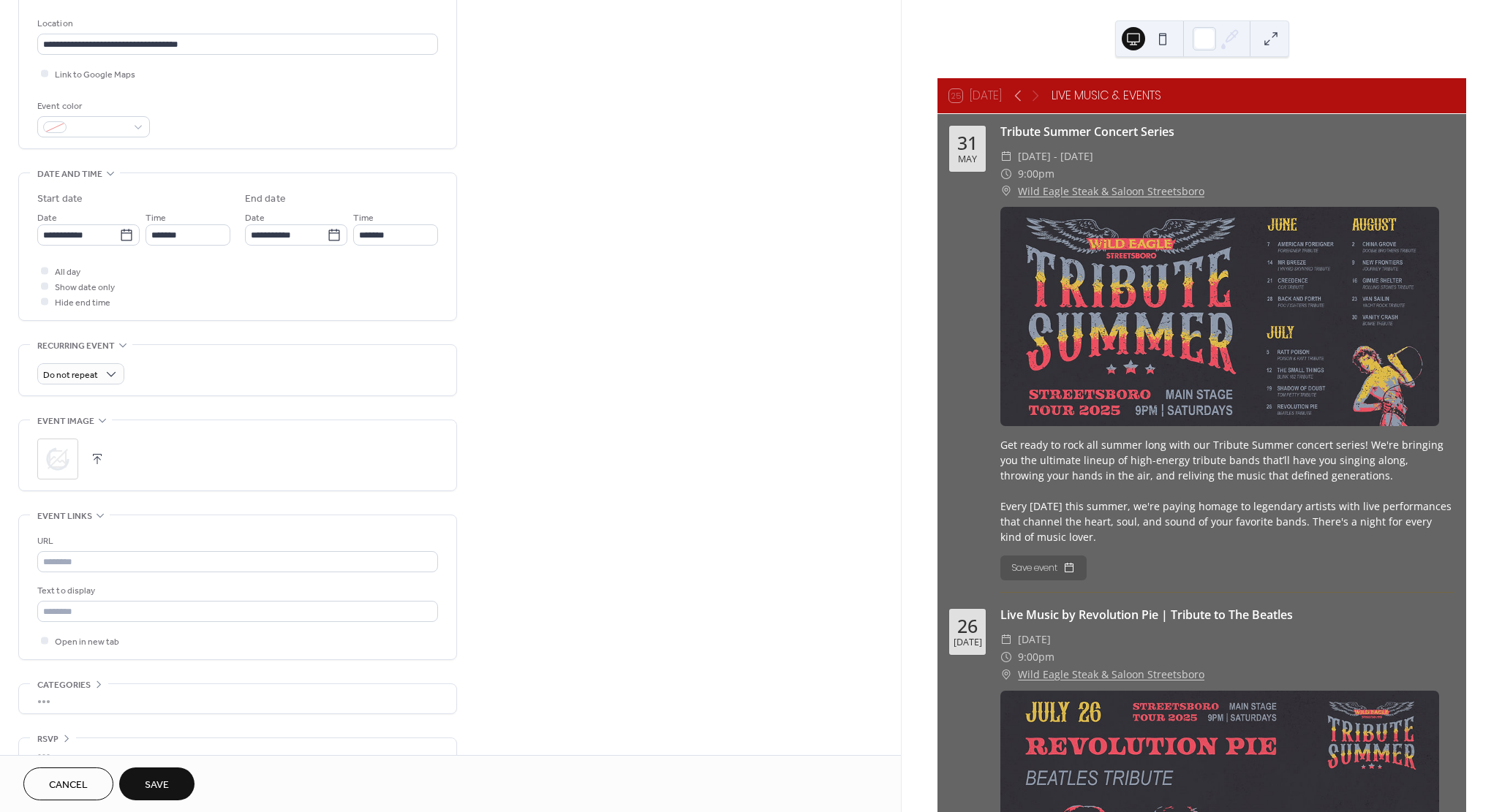 scroll, scrollTop: 331, scrollLeft: 0, axis: vertical 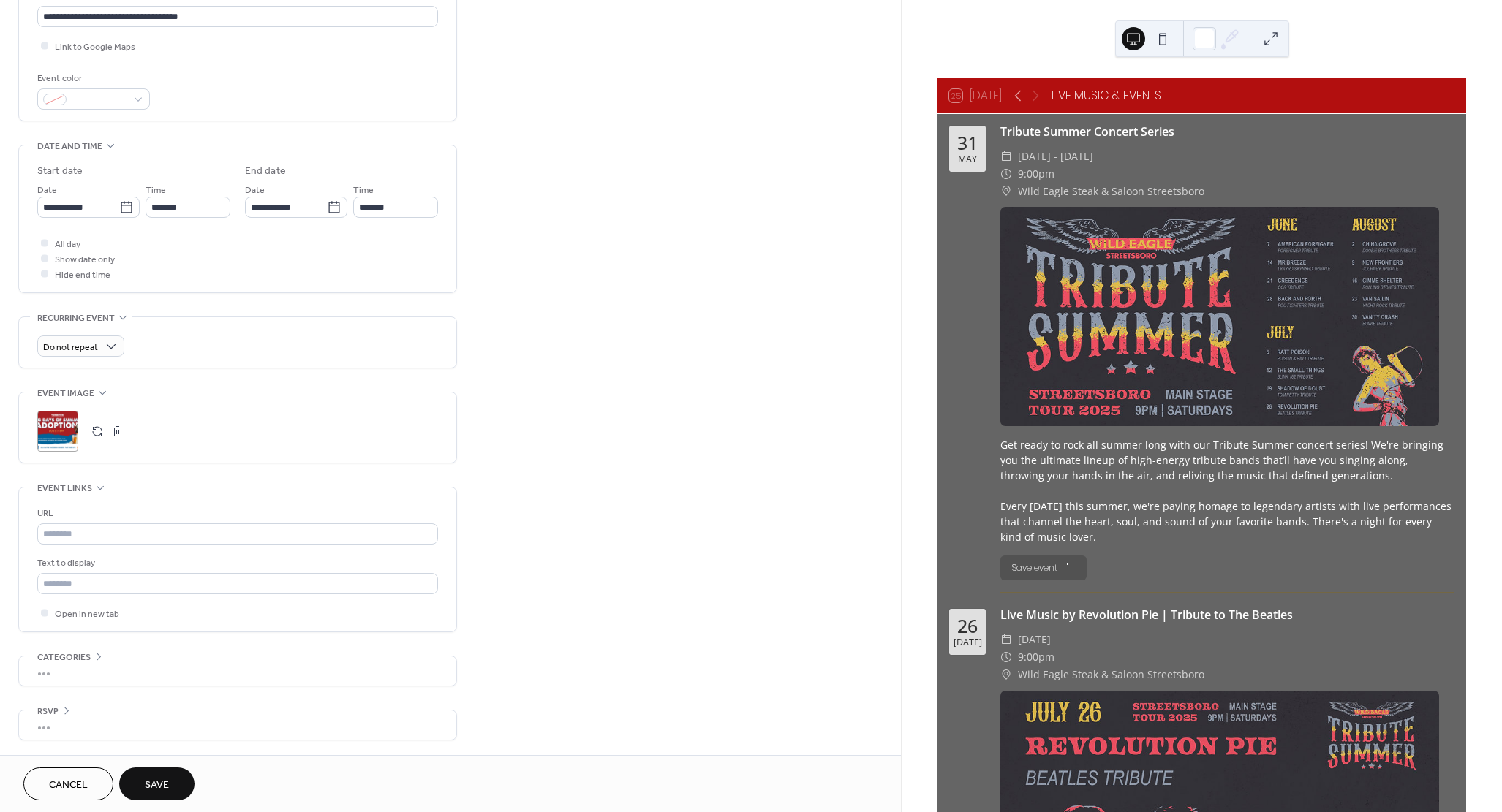 click on "Save" at bounding box center (156, 783) 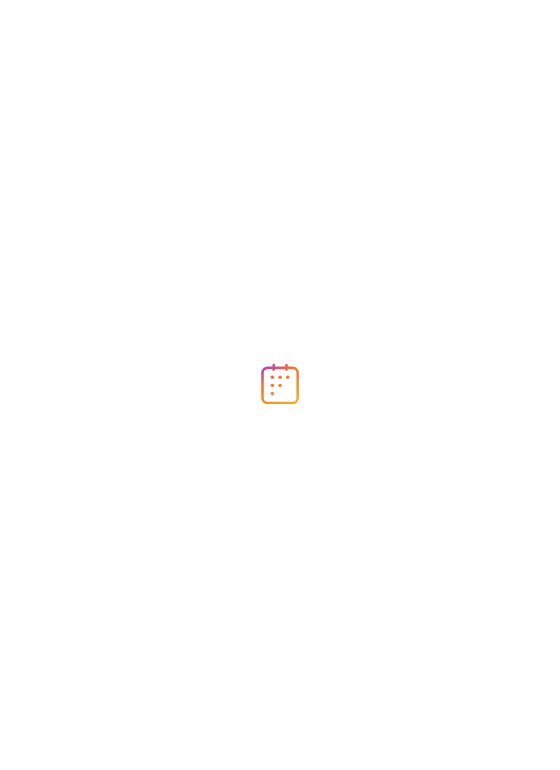 scroll, scrollTop: 0, scrollLeft: 0, axis: both 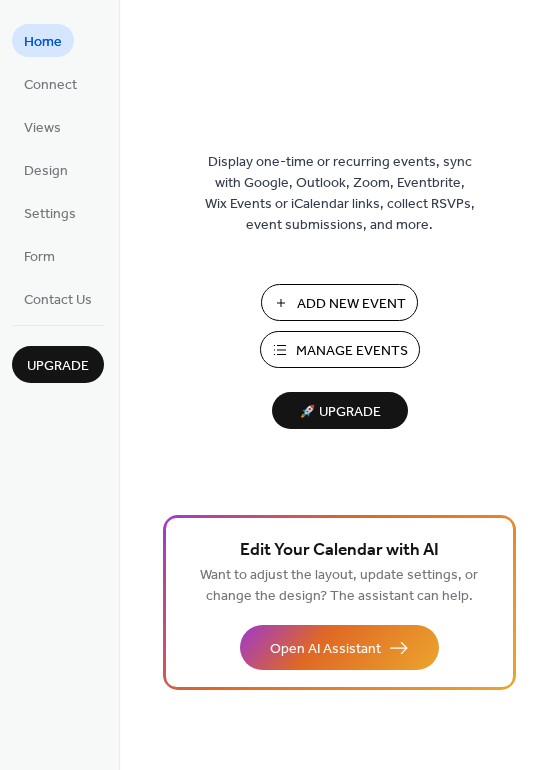 click on "Manage Events" at bounding box center (352, 351) 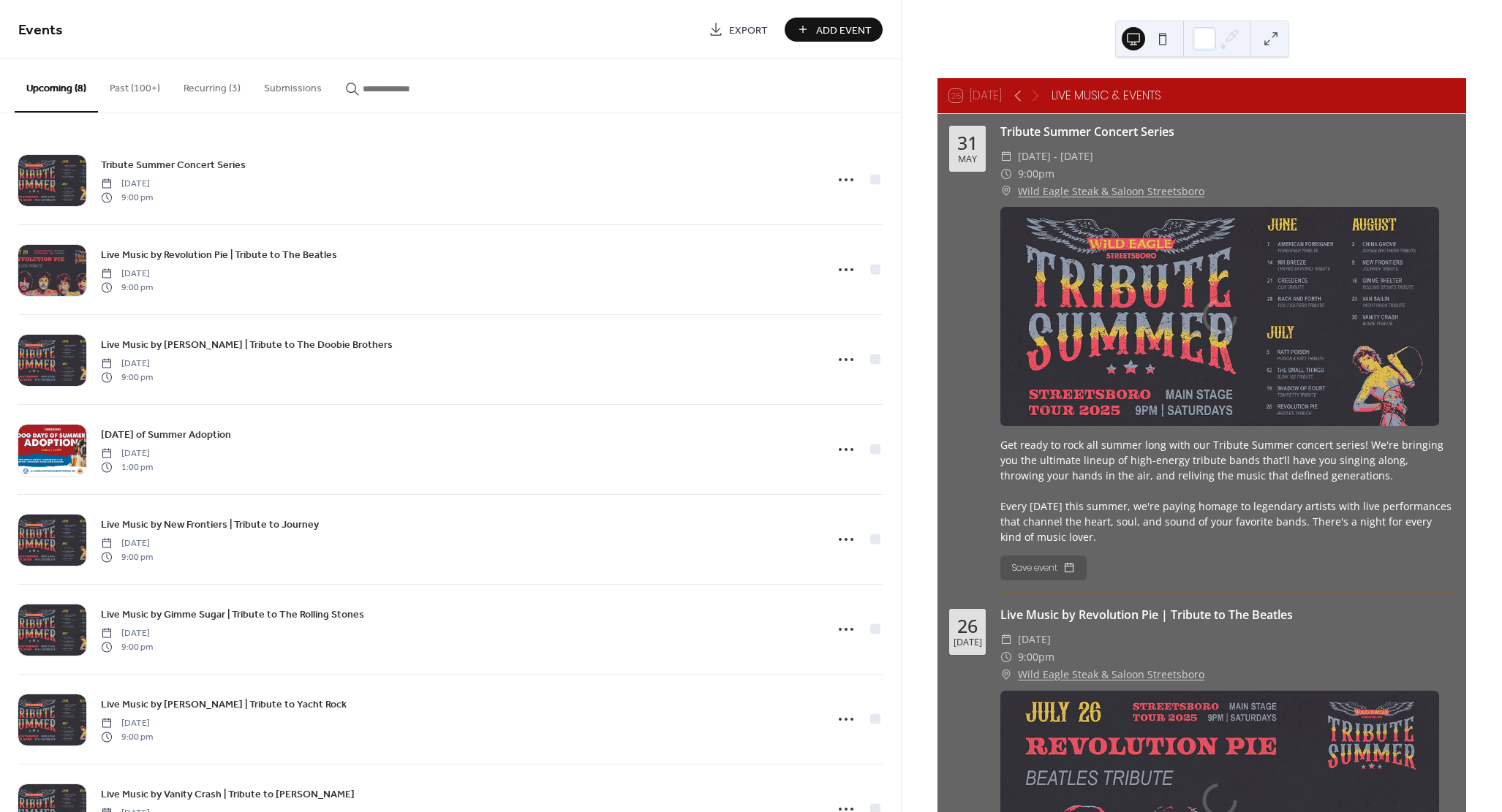 scroll, scrollTop: 0, scrollLeft: 0, axis: both 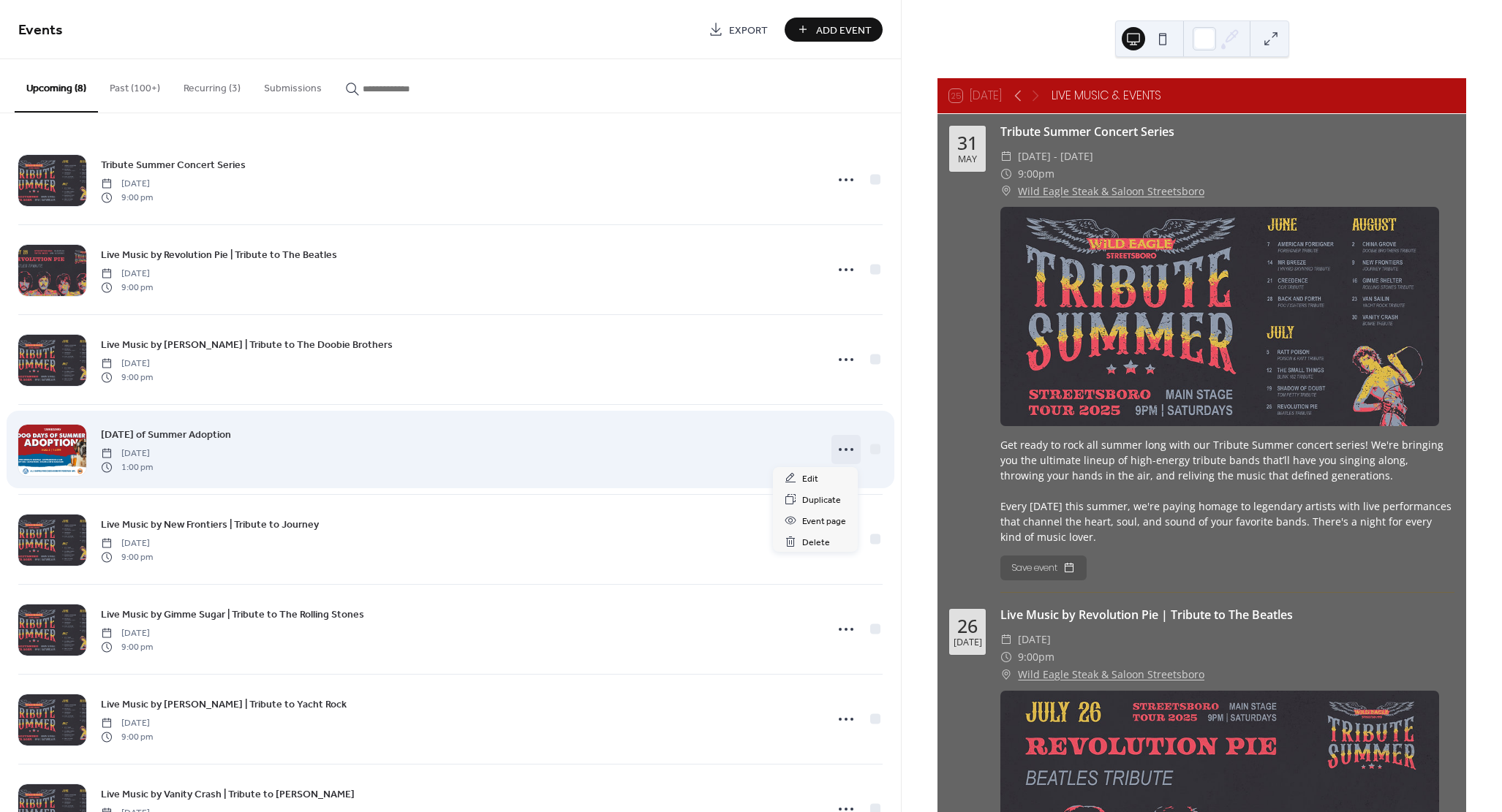 click 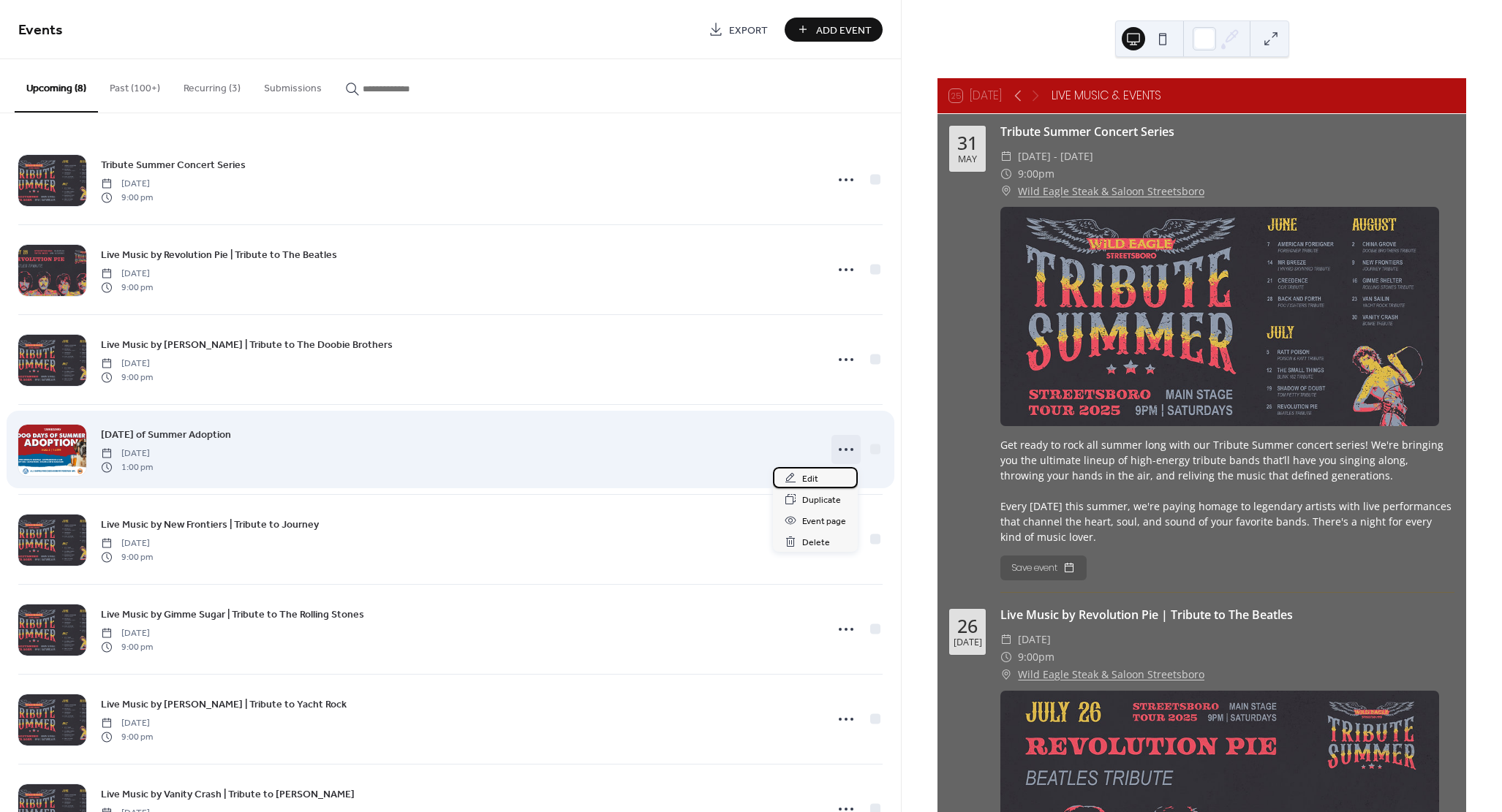 click on "Edit" at bounding box center (815, 477) 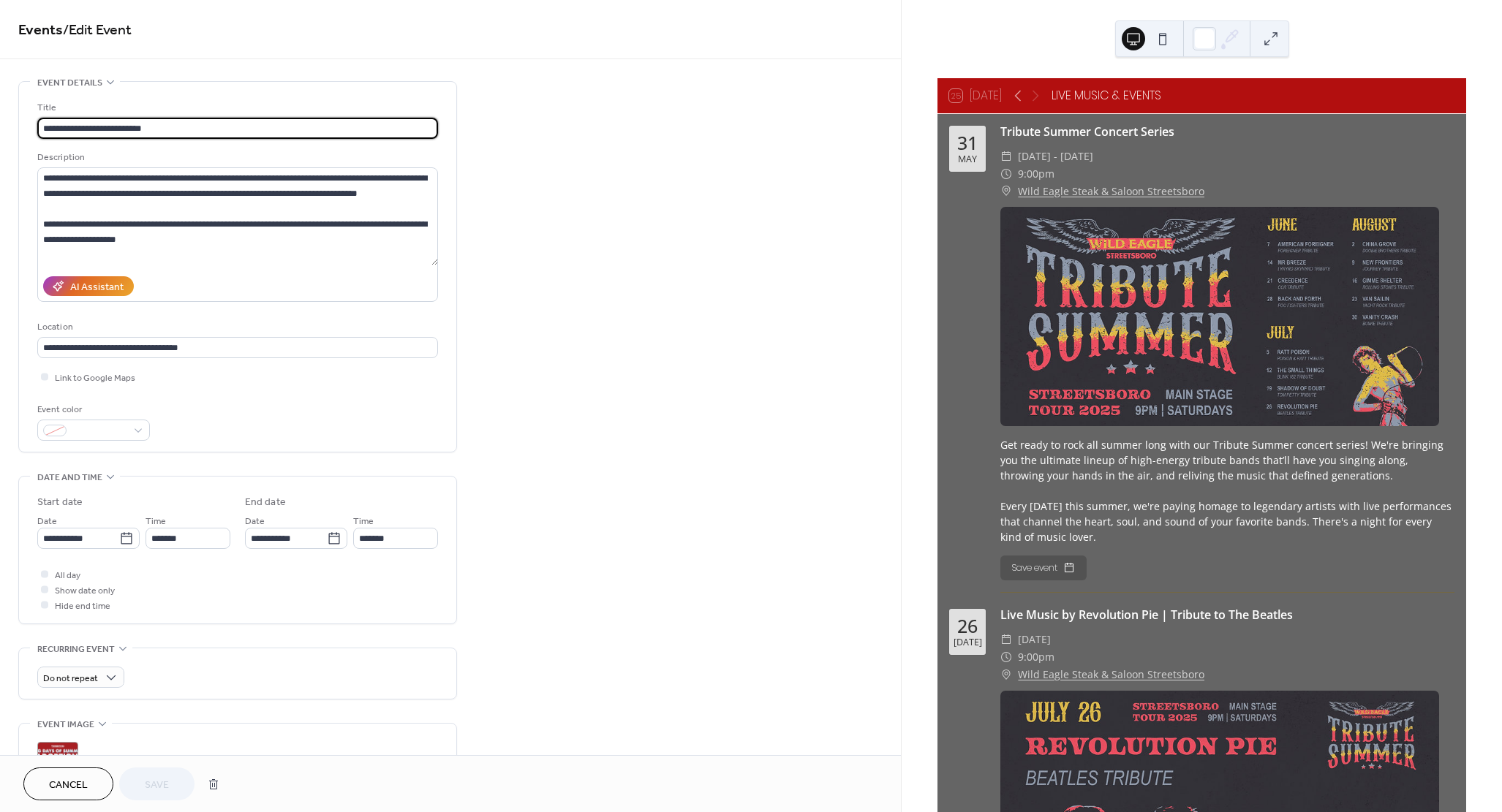 scroll, scrollTop: 331, scrollLeft: 0, axis: vertical 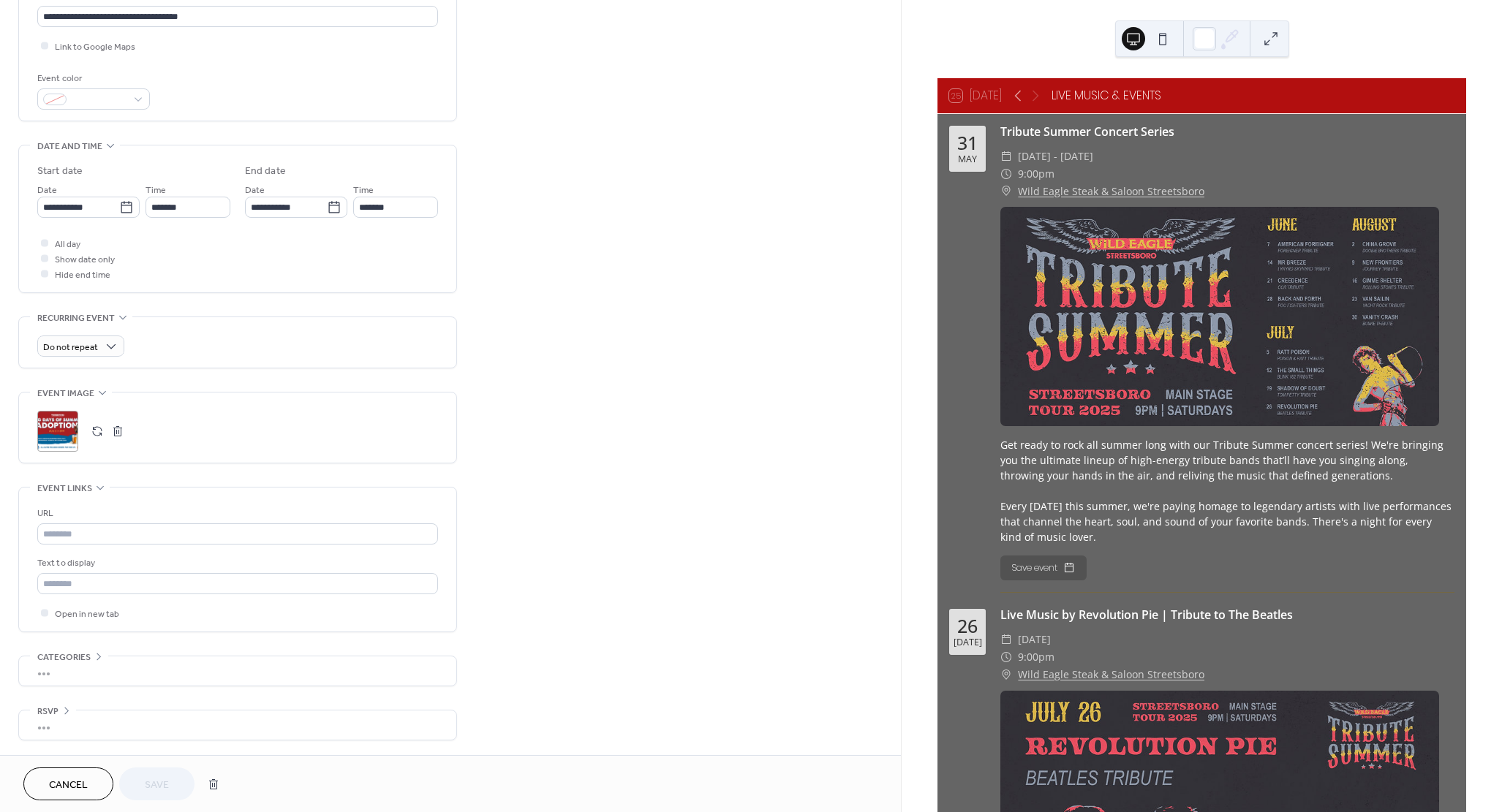 click at bounding box center (118, 431) 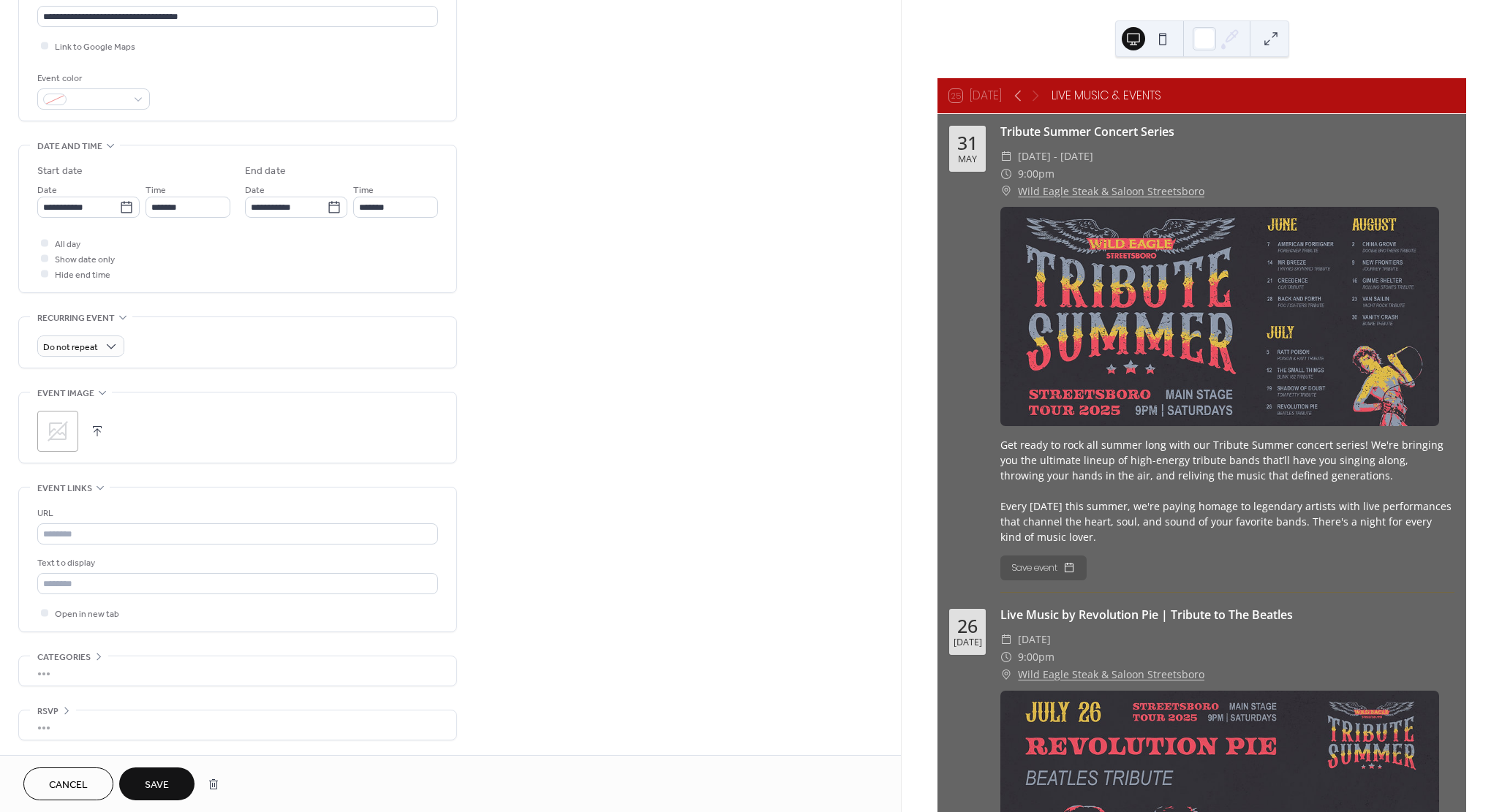click on ";" at bounding box center (238, 431) 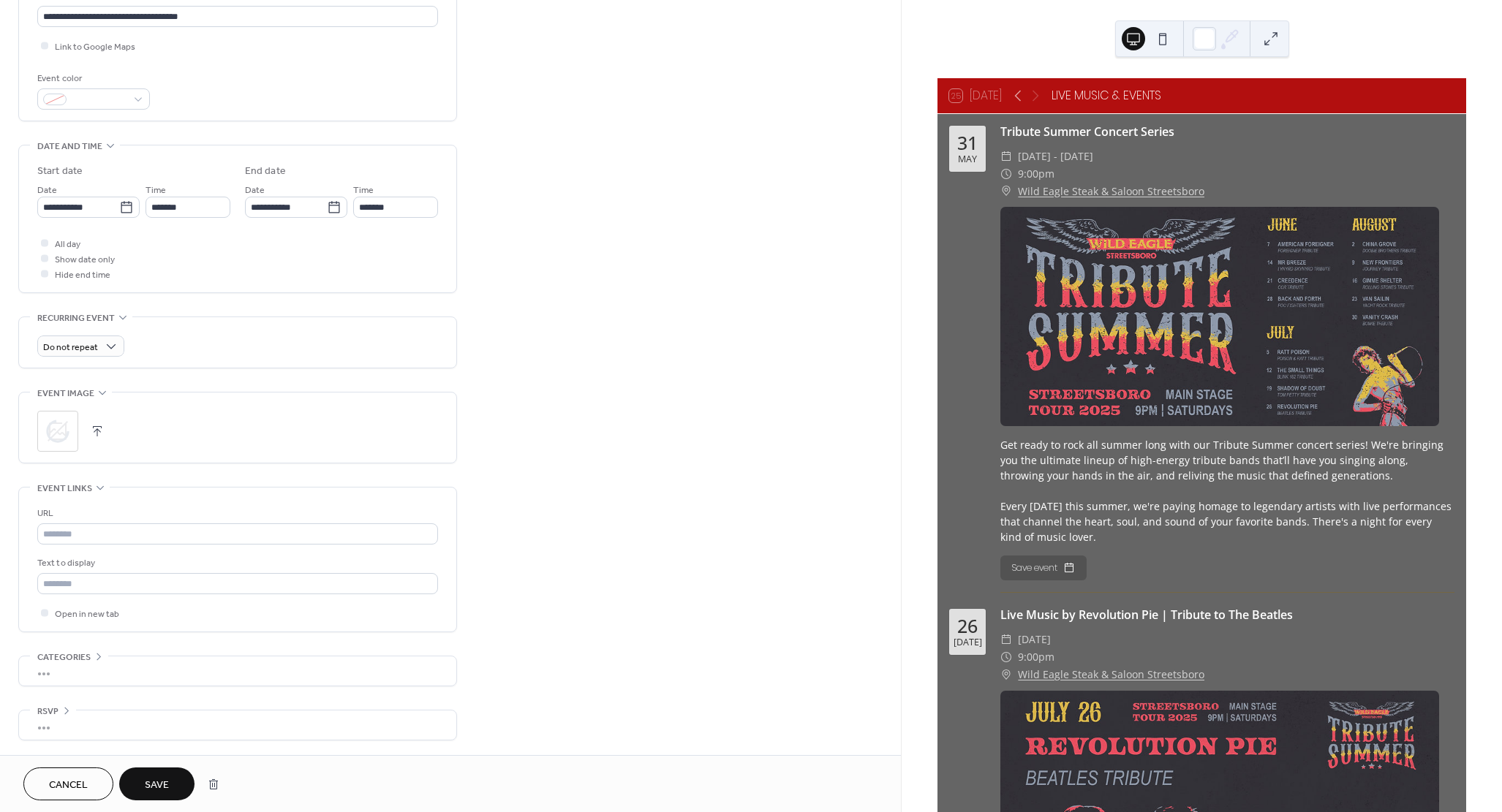 click on "Save" at bounding box center [156, 783] 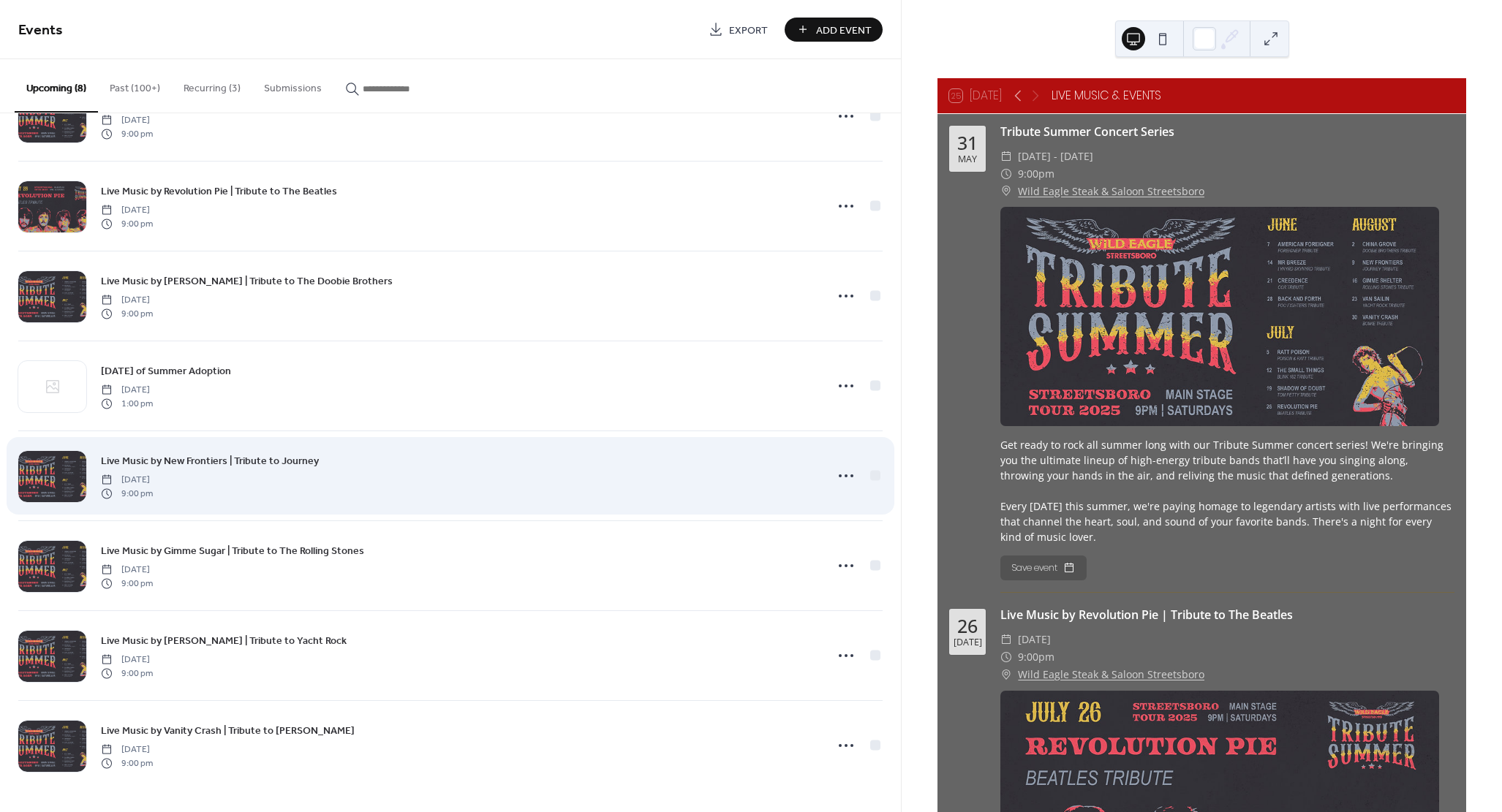 scroll, scrollTop: 0, scrollLeft: 0, axis: both 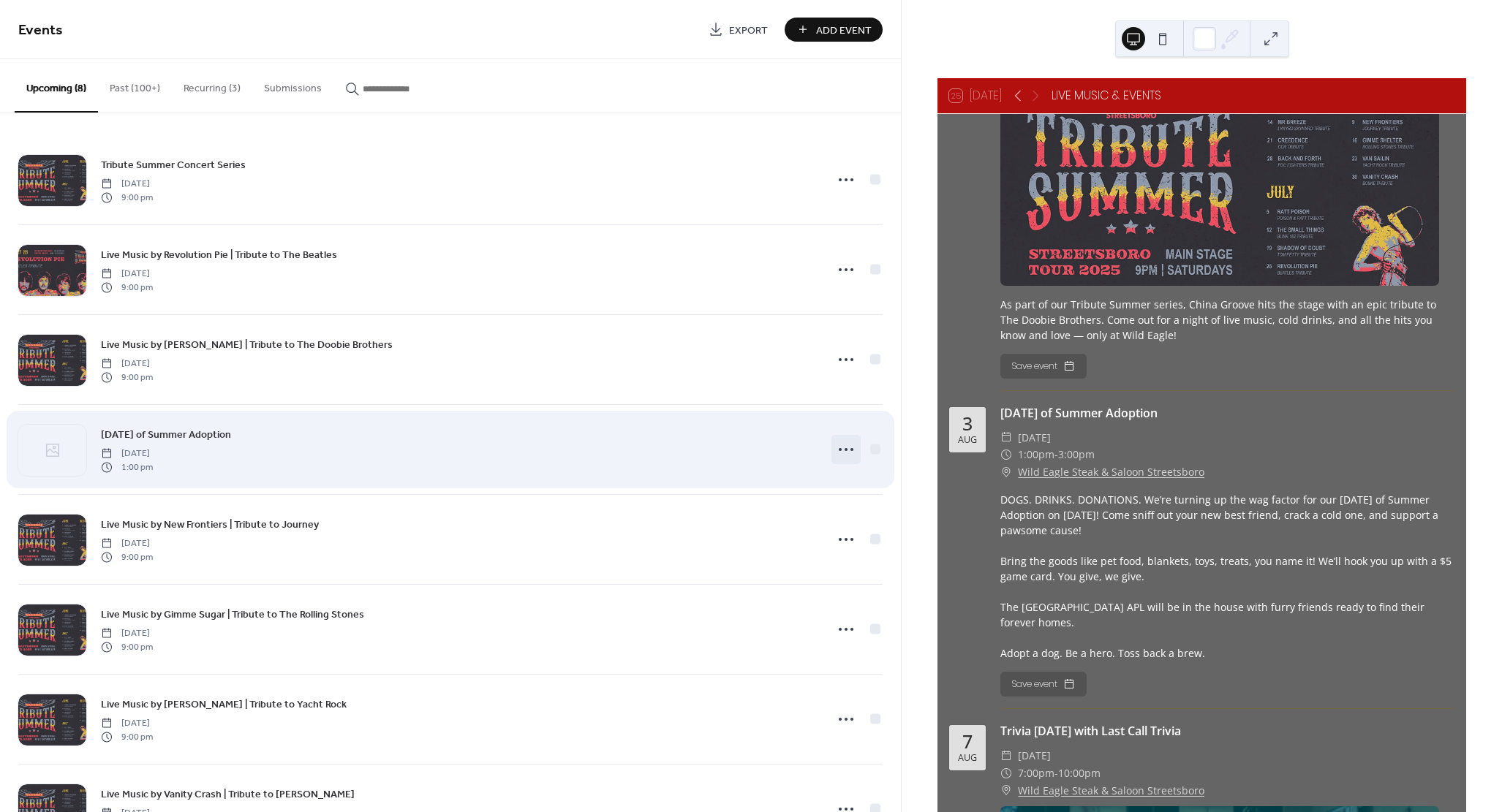 click 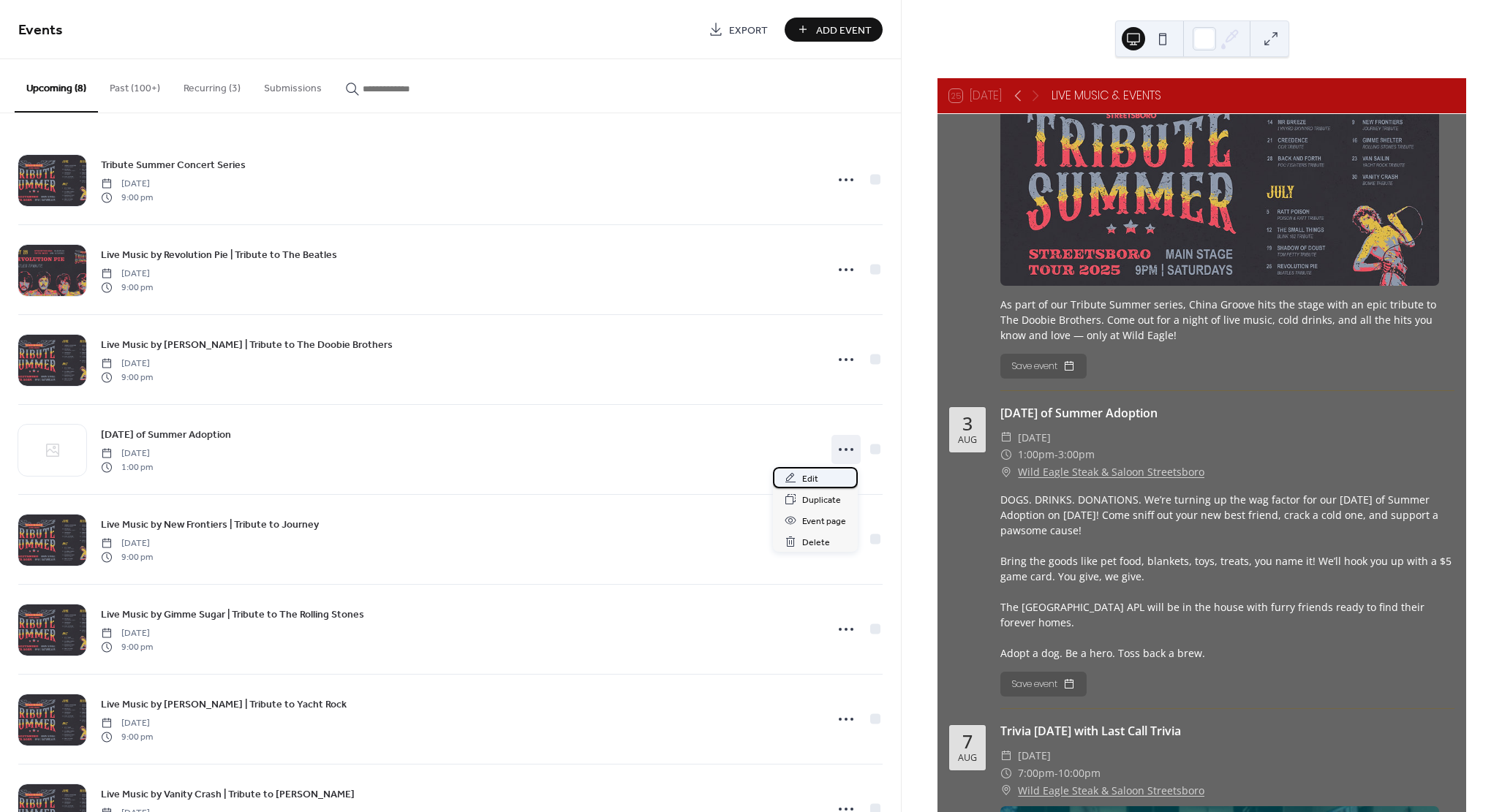 click on "Edit" at bounding box center [815, 477] 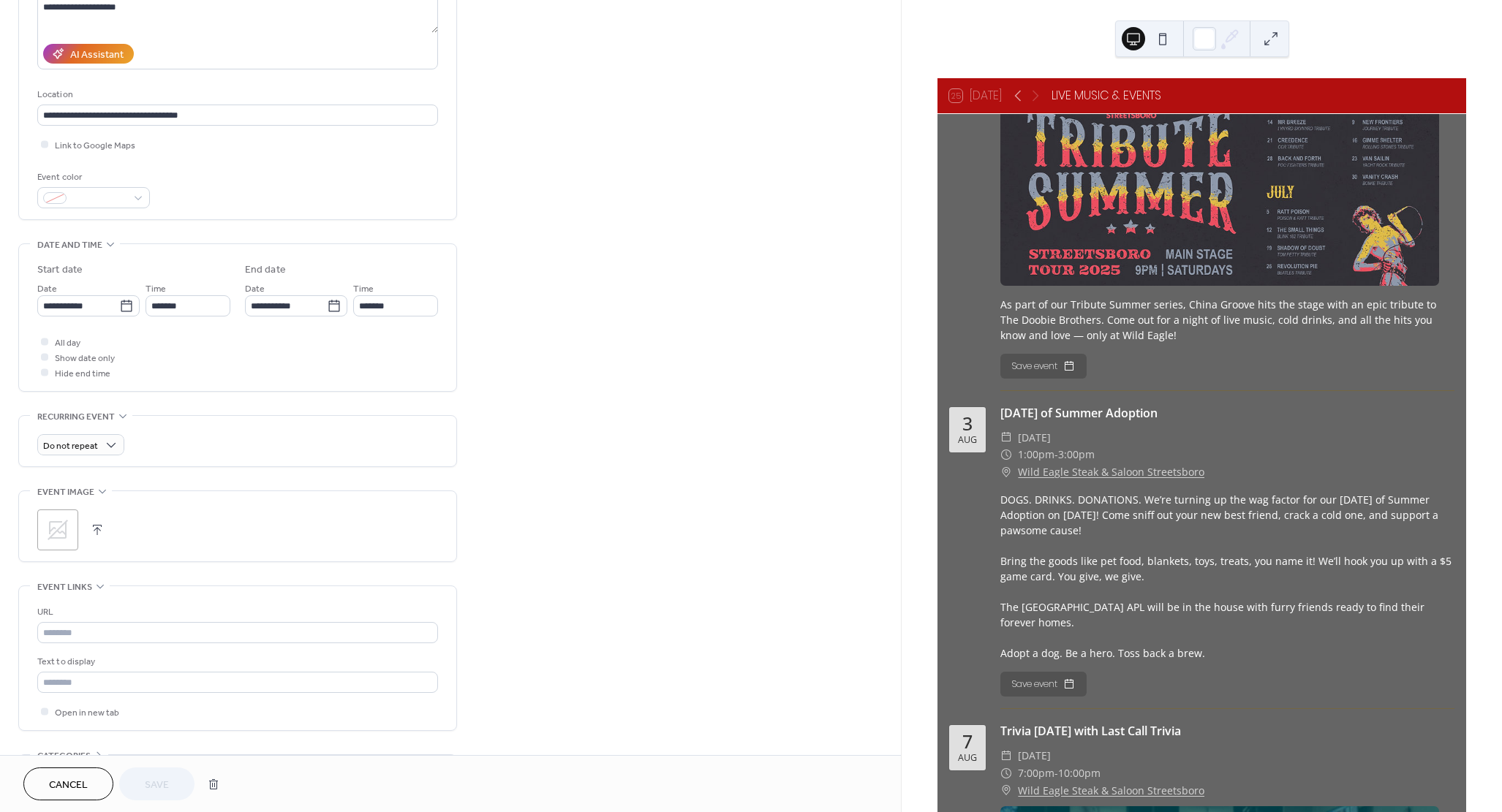 scroll, scrollTop: 232, scrollLeft: 0, axis: vertical 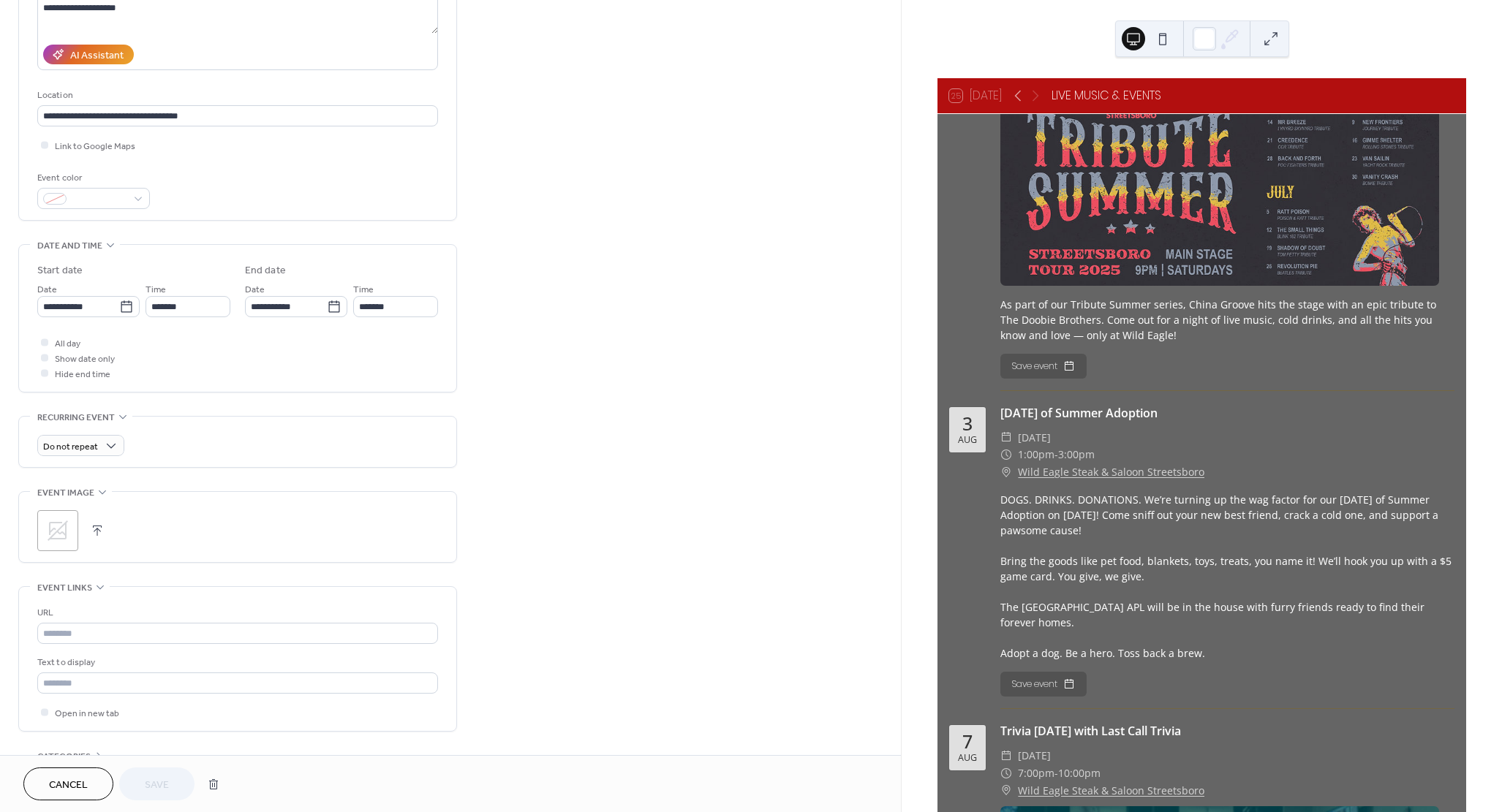 click at bounding box center [97, 531] 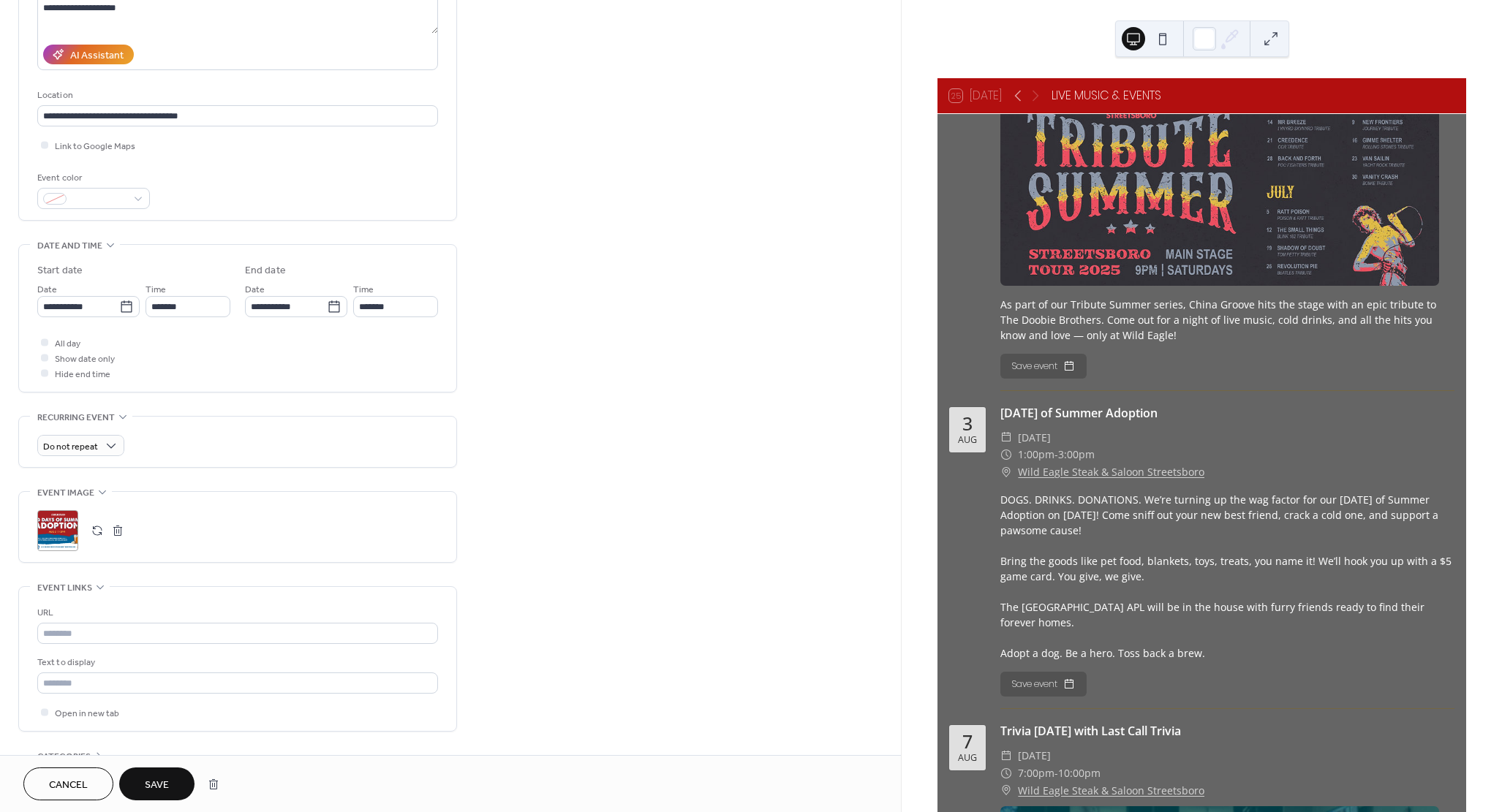 click on "Save" at bounding box center (156, 785) 